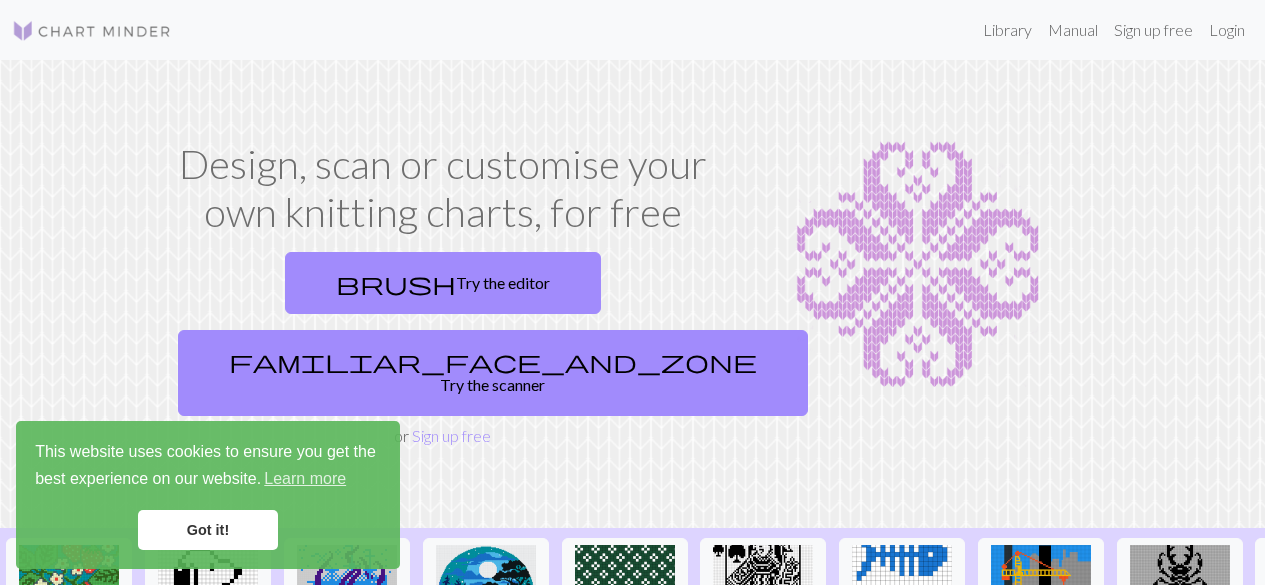 scroll, scrollTop: 0, scrollLeft: 0, axis: both 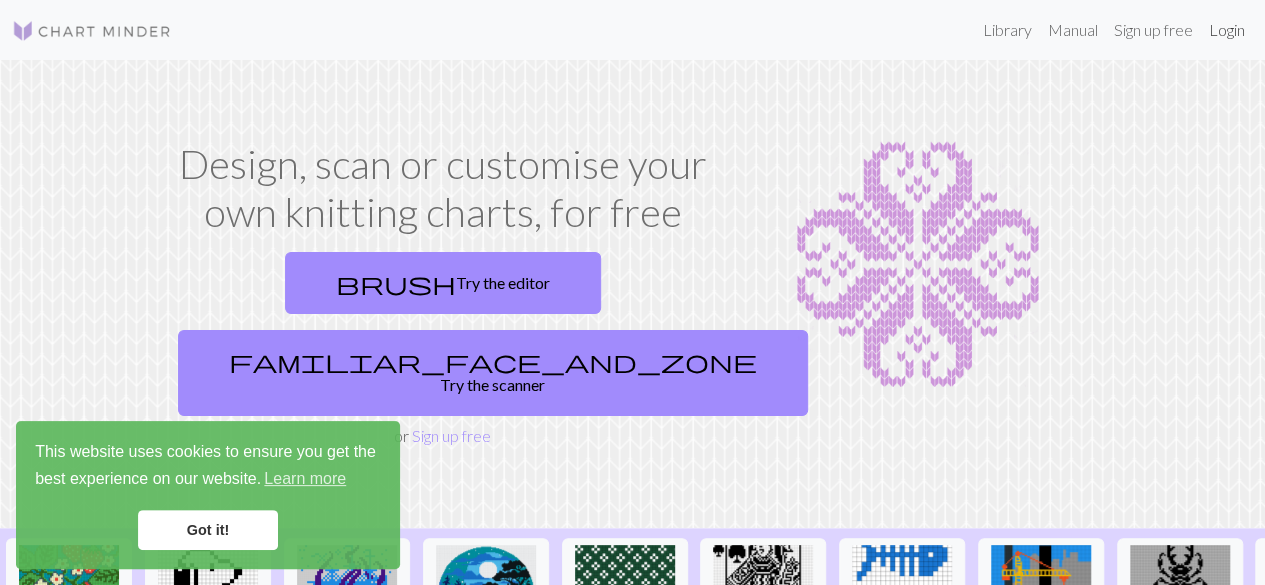 click on "Login" at bounding box center [1227, 30] 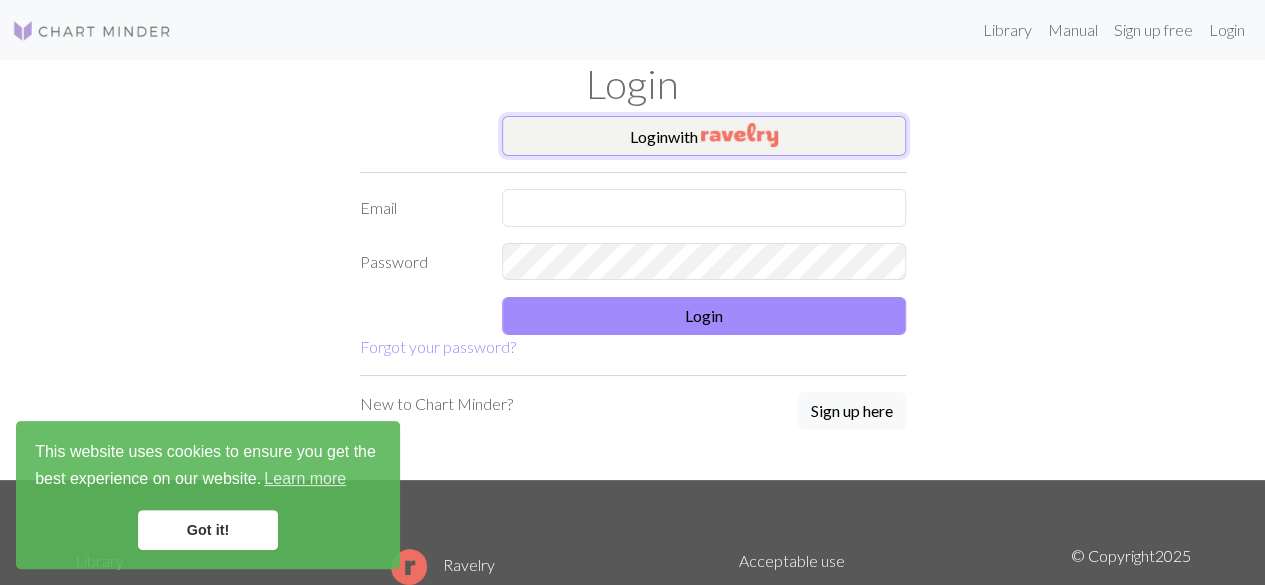 click on "Login  with" at bounding box center (704, 136) 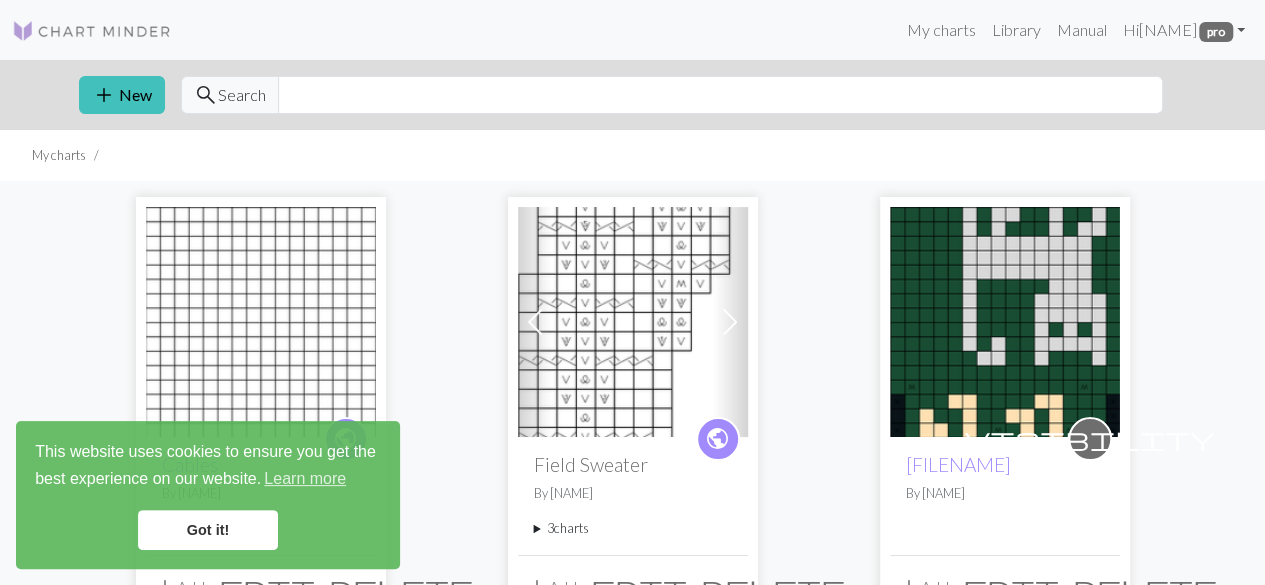 click on "Got it!" at bounding box center (208, 530) 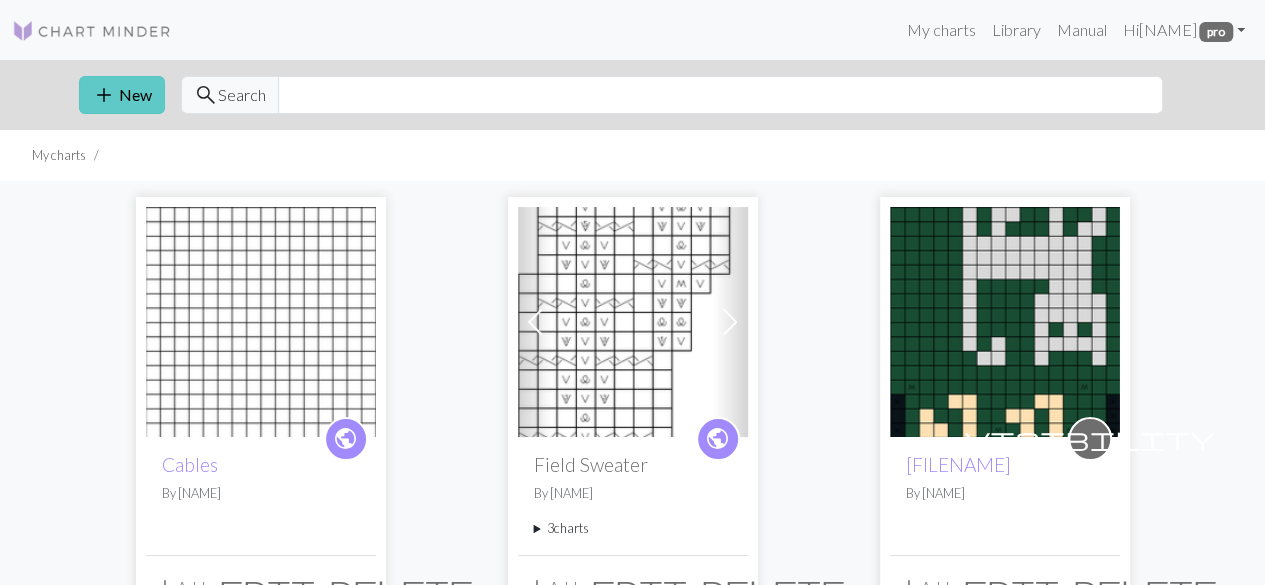 click on "add" at bounding box center (104, 95) 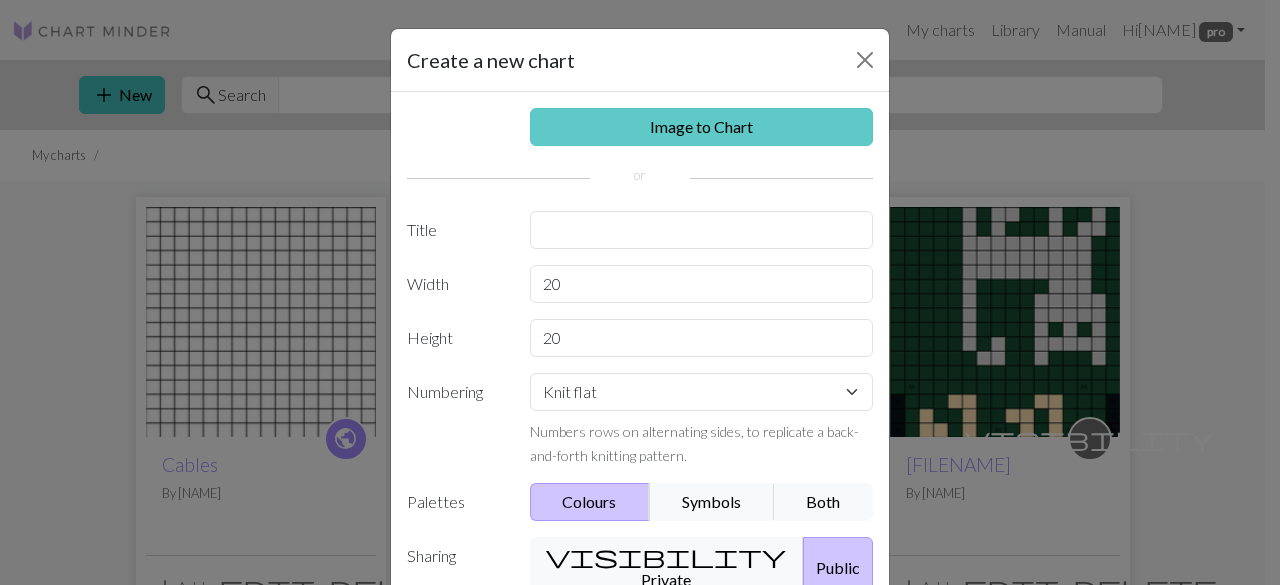 click on "Image to Chart" at bounding box center [702, 127] 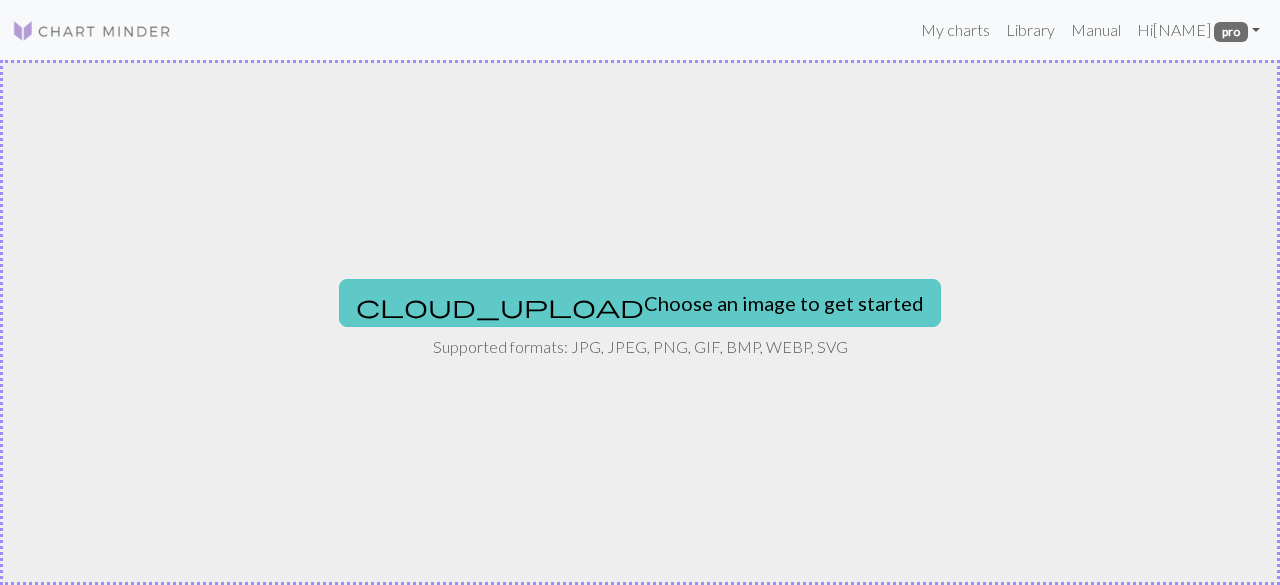 click on "cloud_upload  Choose an image to get started" at bounding box center (640, 303) 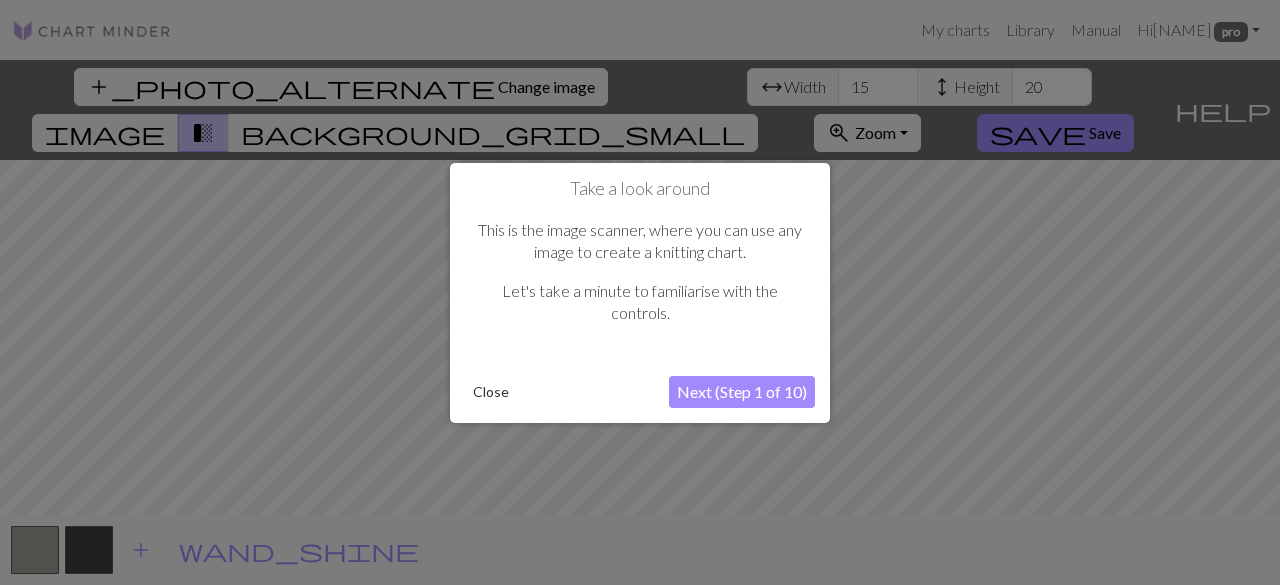 click on "Next (Step 1 of 10)" at bounding box center [742, 392] 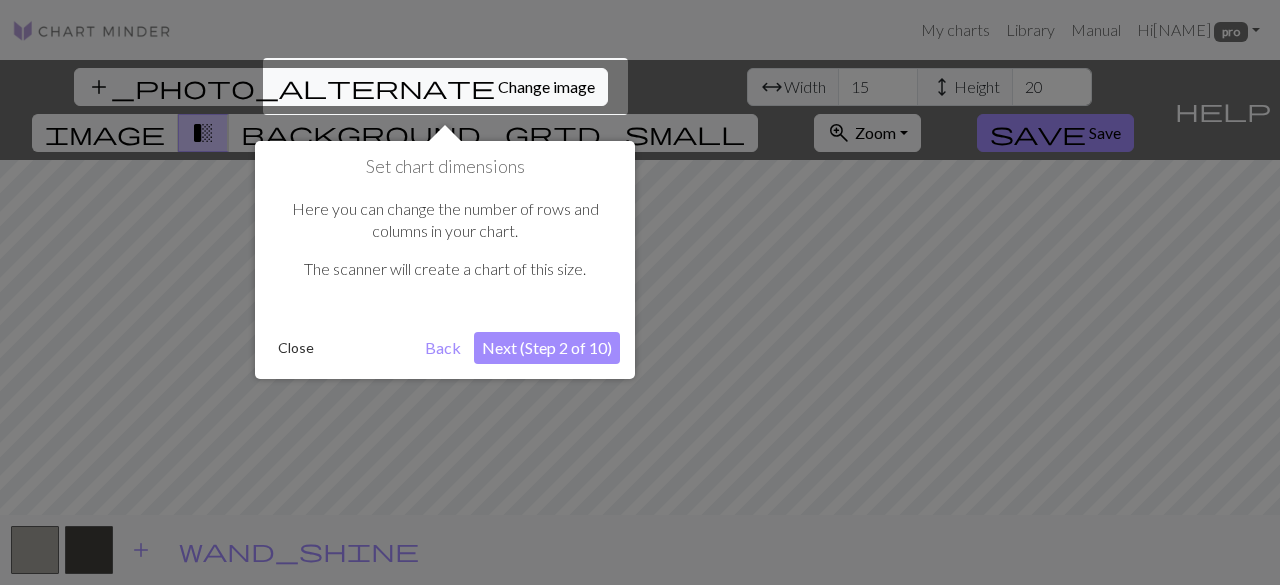 click on "Next (Step 2 of 10)" at bounding box center (547, 348) 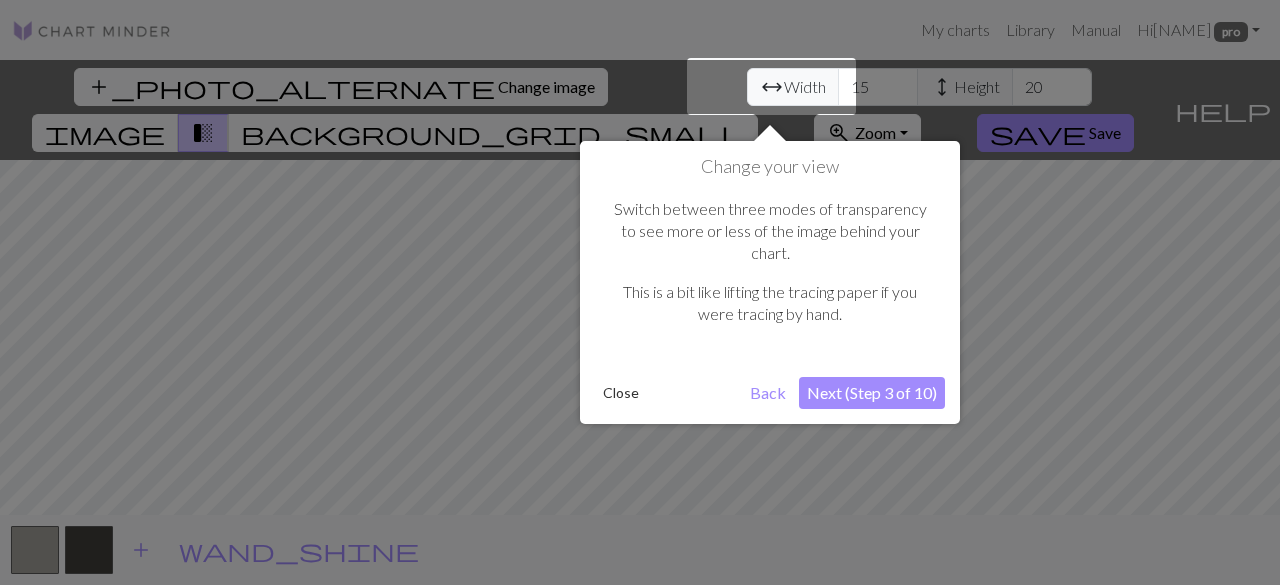 click on "Next (Step 3 of 10)" at bounding box center [872, 393] 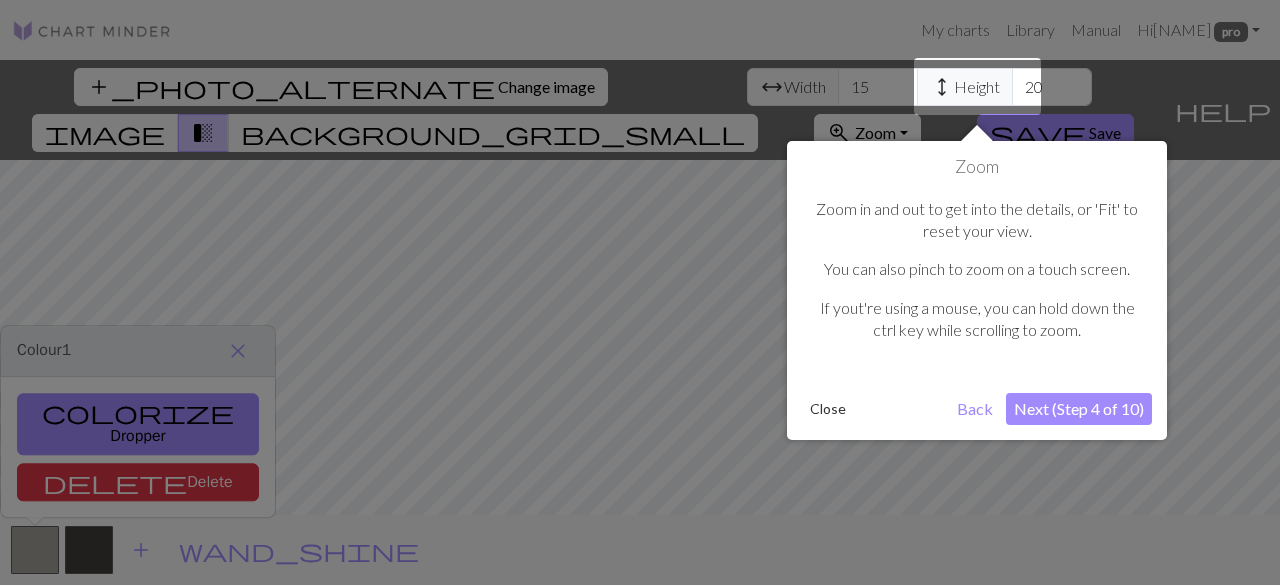 click on "Next (Step 4 of 10)" at bounding box center (1079, 409) 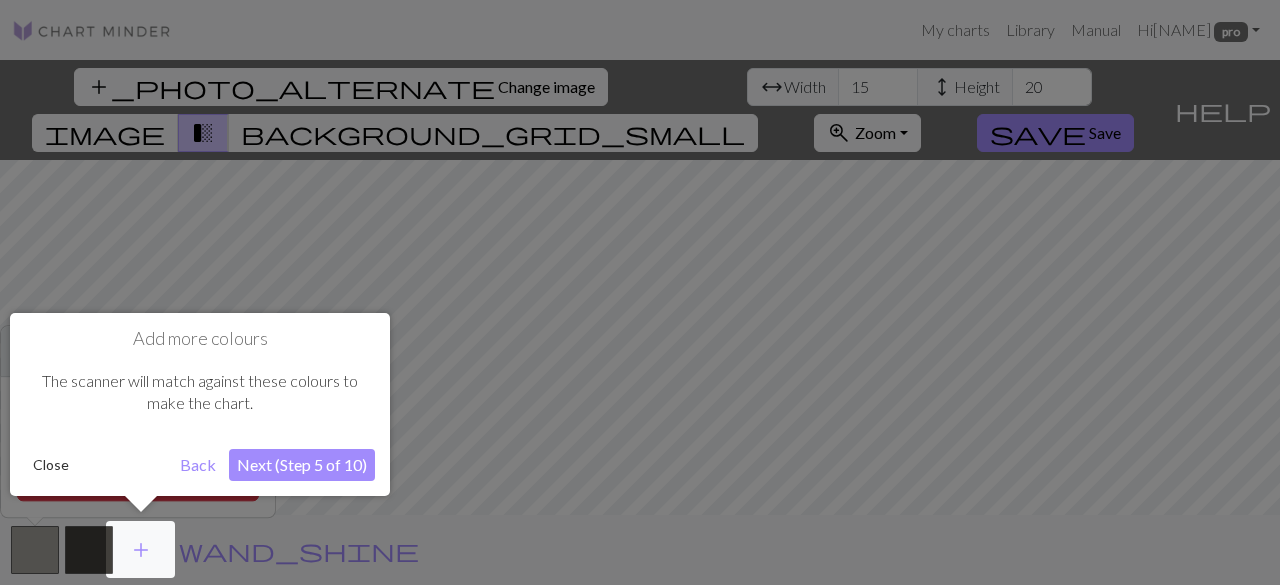 click on "Next (Step 5 of 10)" at bounding box center (302, 465) 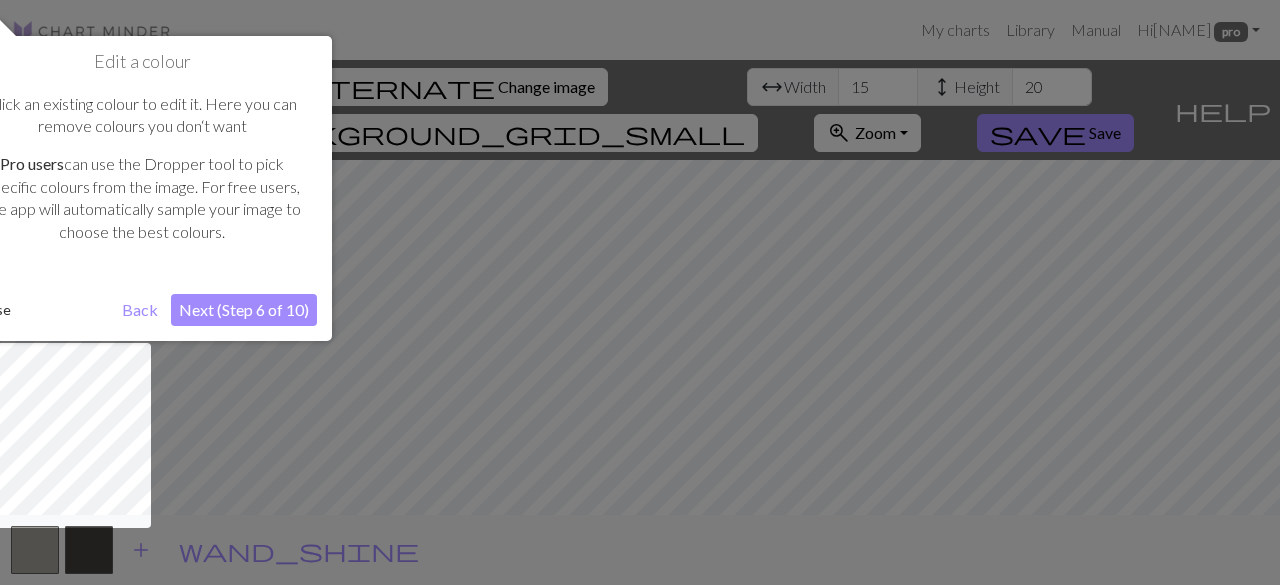 click on "Next (Step 6 of 10)" at bounding box center (244, 310) 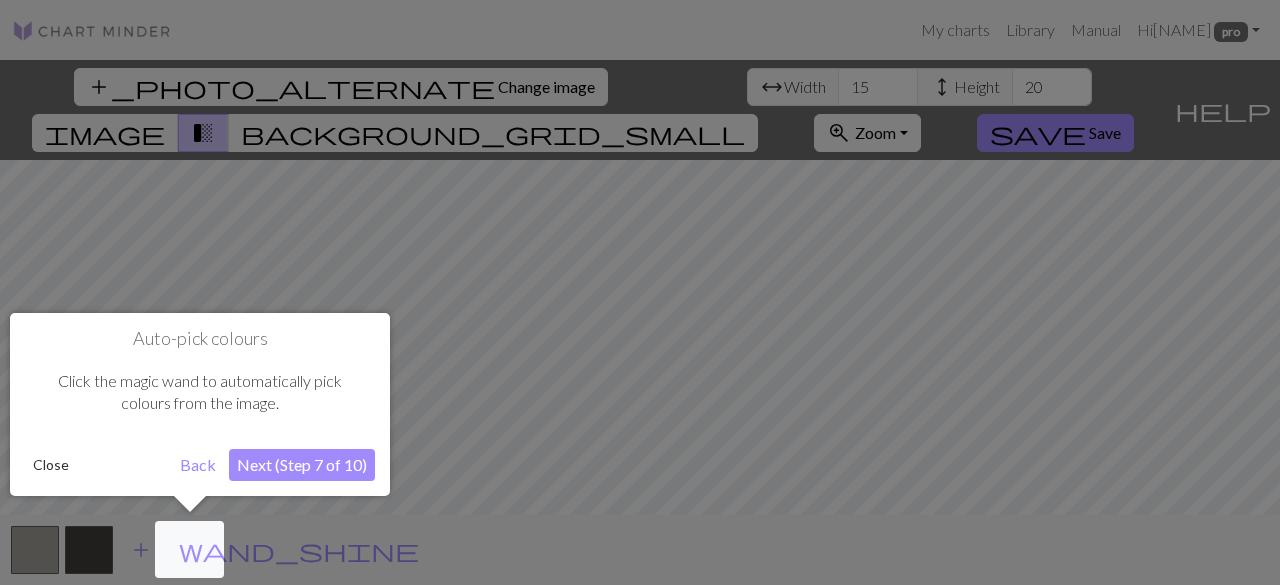 click on "Auto-pick colours Click the magic wand to automatically pick colours from the image. Close Back Next (Step 7 of 10)" at bounding box center [200, 404] 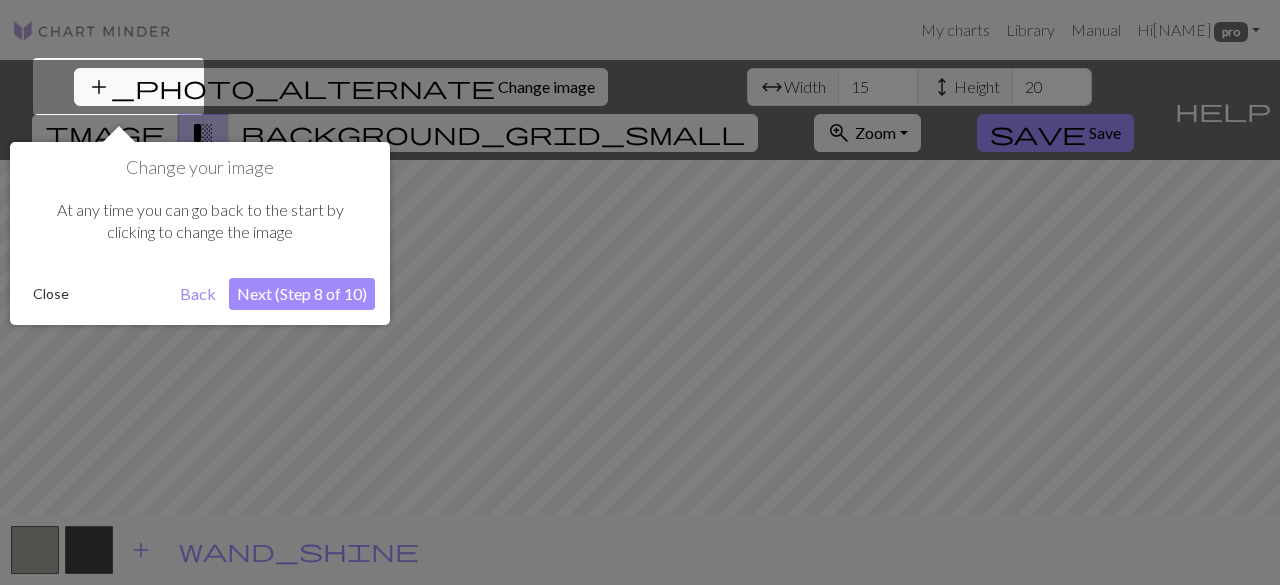 click on "Next (Step 8 of 10)" at bounding box center (302, 294) 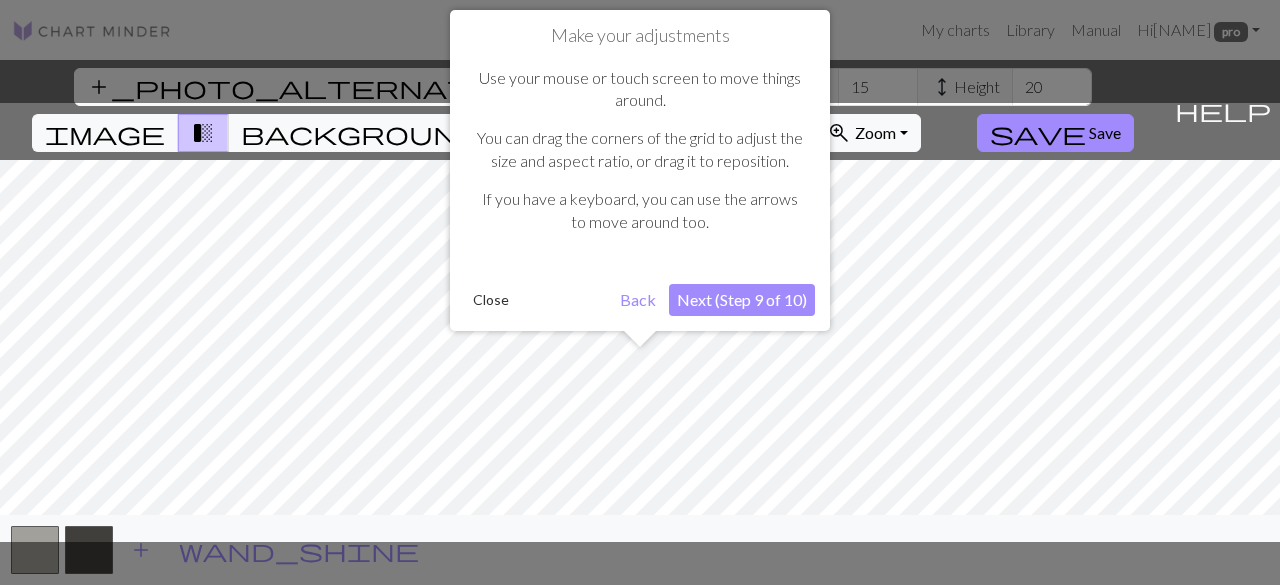 click on "Next (Step 9 of 10)" at bounding box center (742, 300) 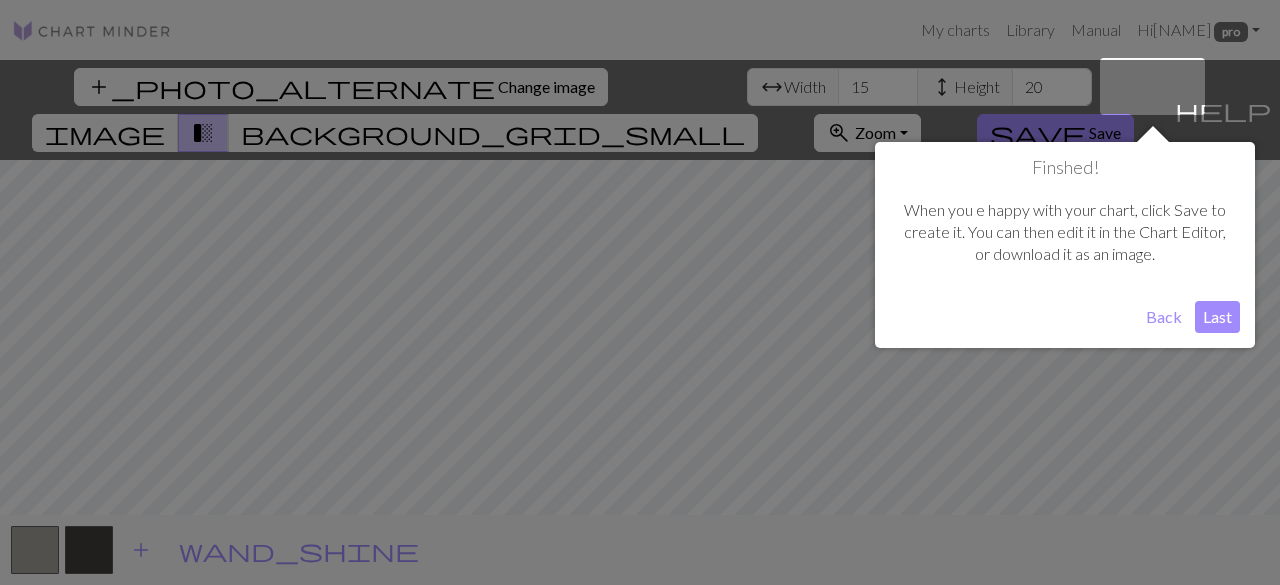 click on "Last" at bounding box center [1217, 317] 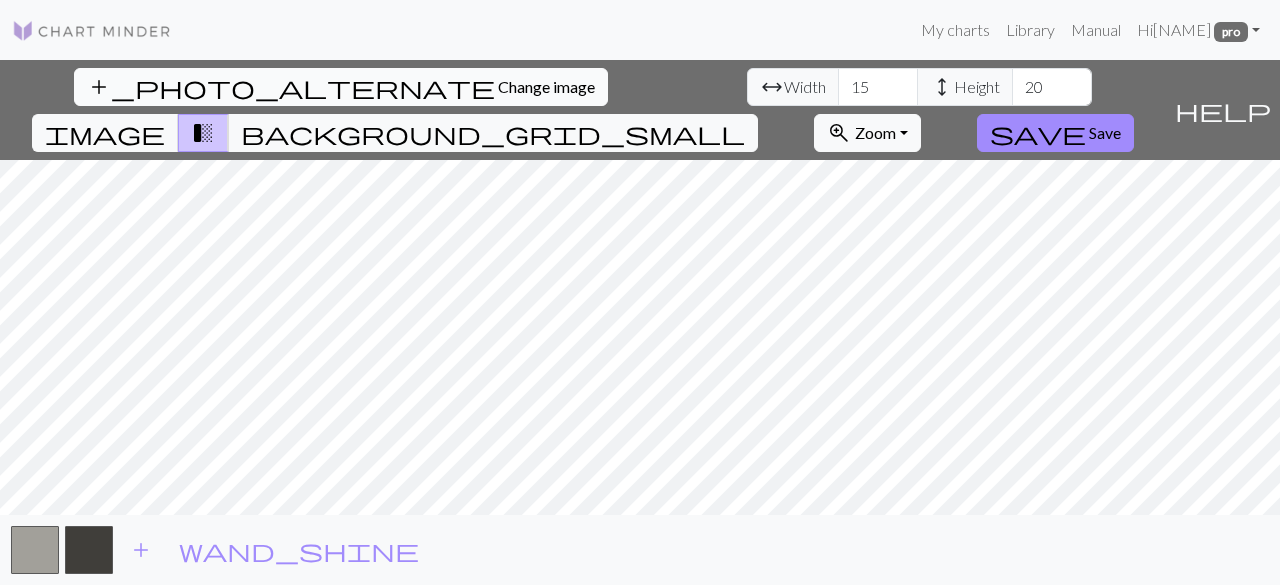 click on "Change image" at bounding box center (546, 86) 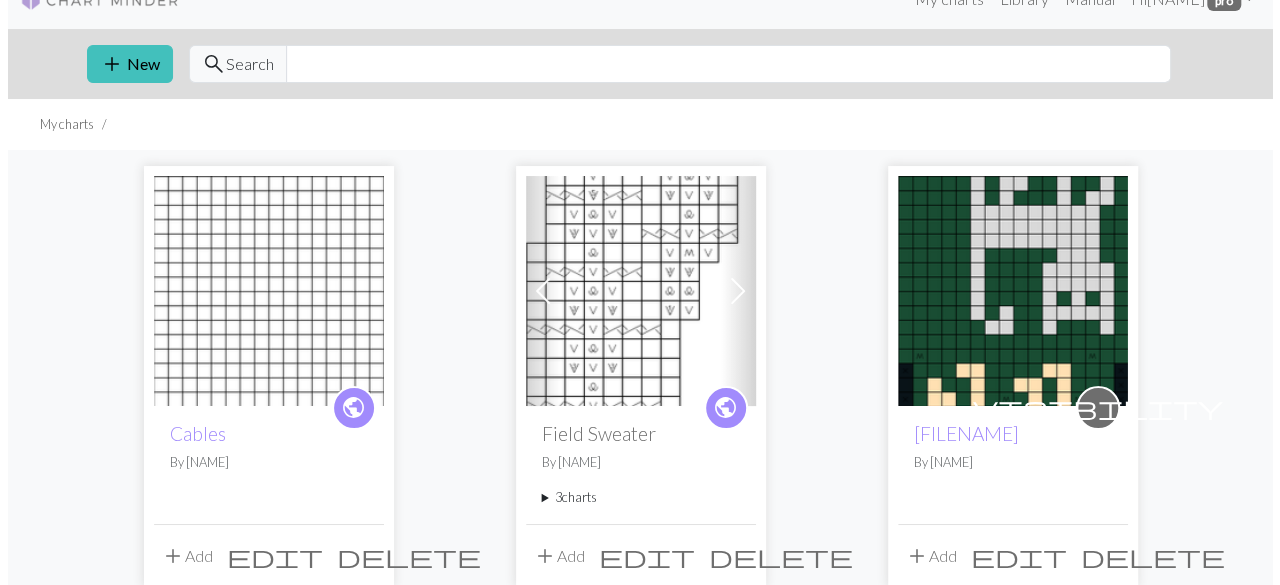 scroll, scrollTop: 0, scrollLeft: 0, axis: both 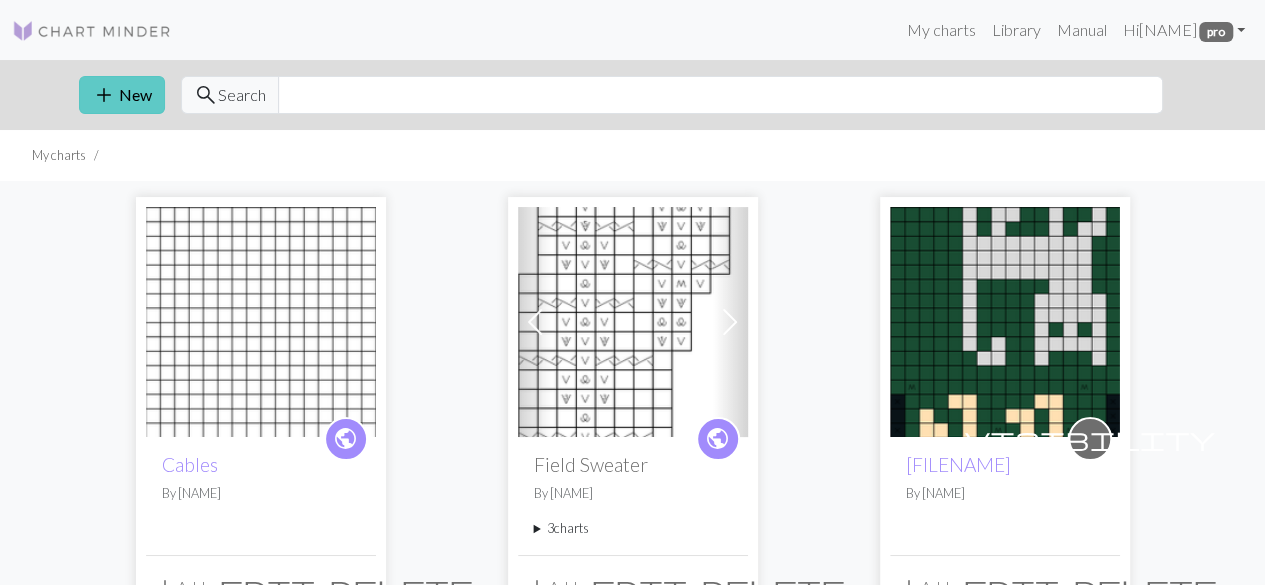 click on "add   New" at bounding box center [122, 95] 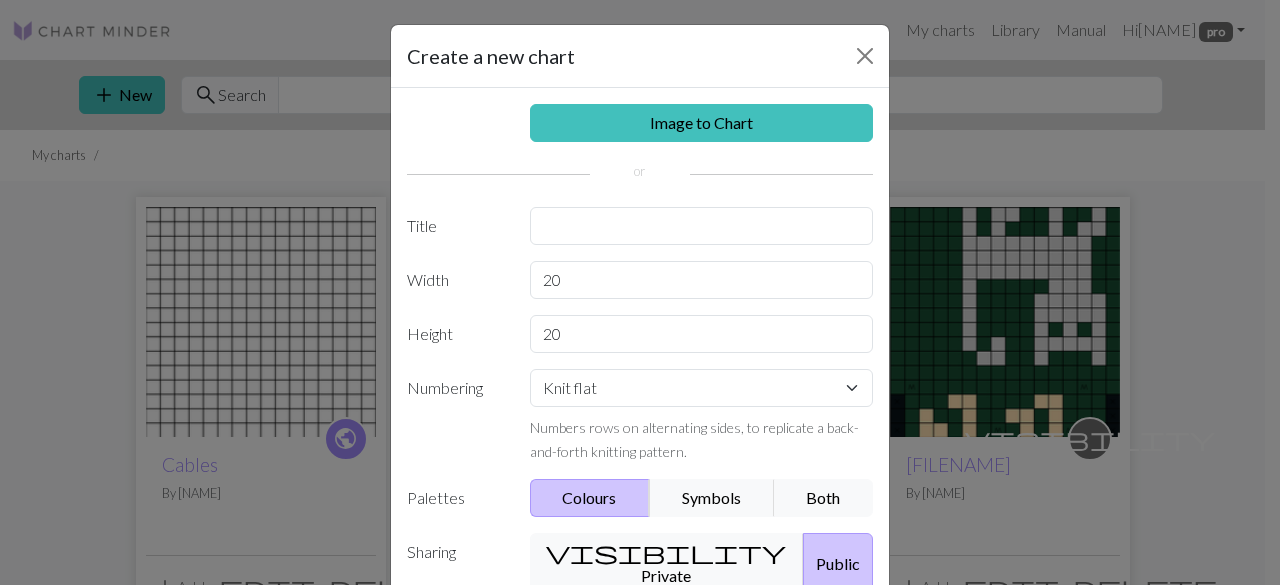 scroll, scrollTop: 0, scrollLeft: 0, axis: both 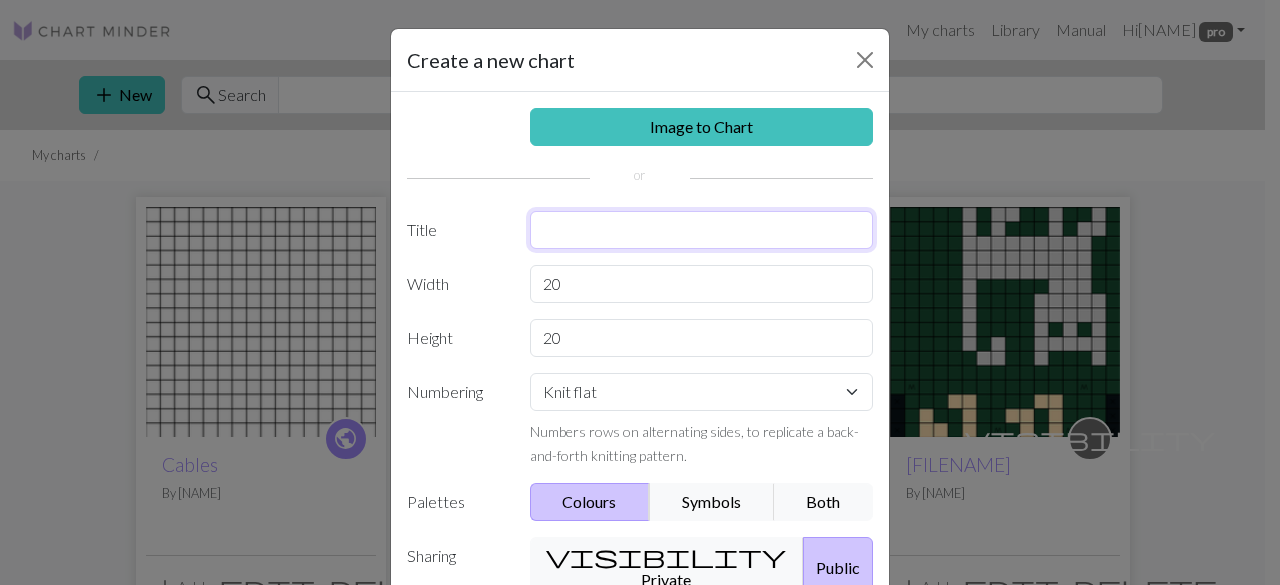 click at bounding box center [702, 230] 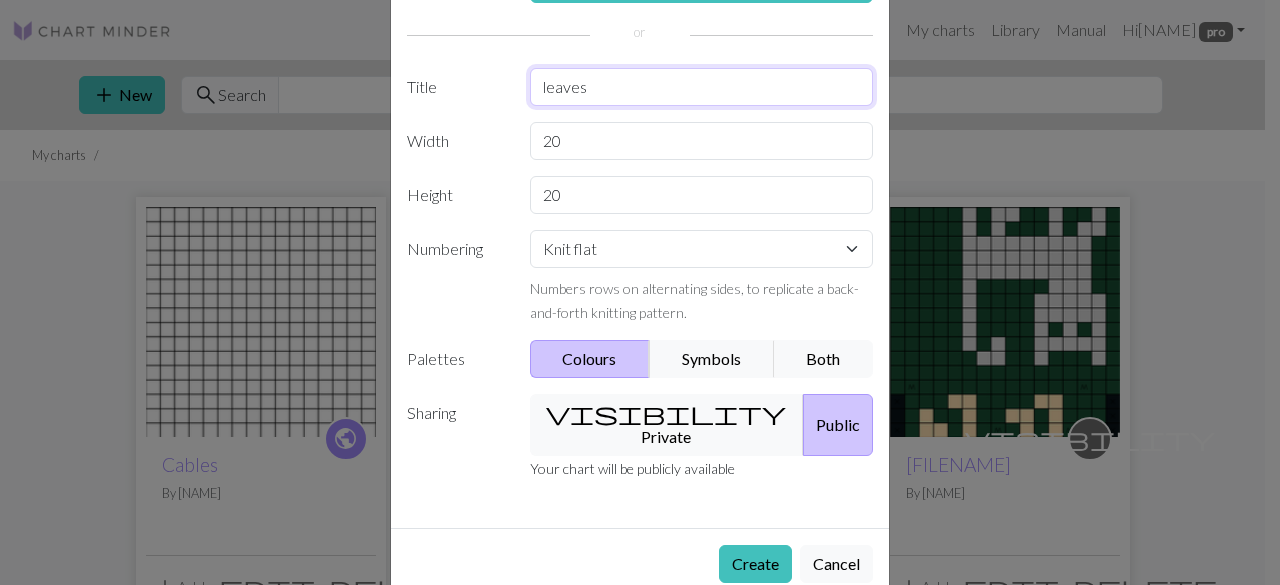 scroll, scrollTop: 158, scrollLeft: 0, axis: vertical 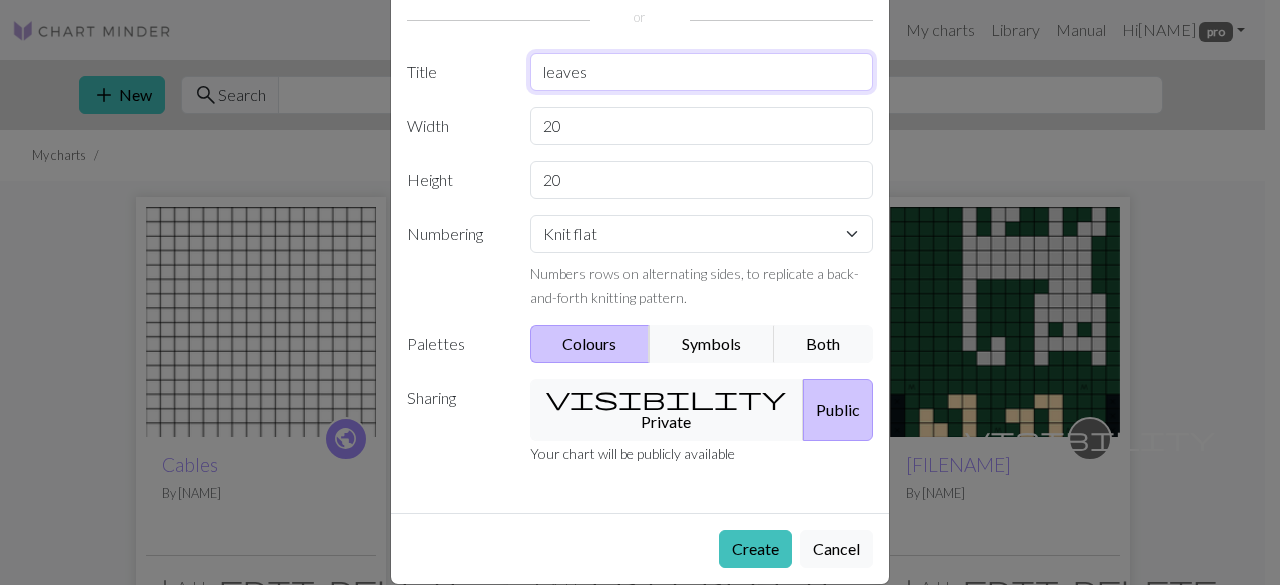 type on "leaves" 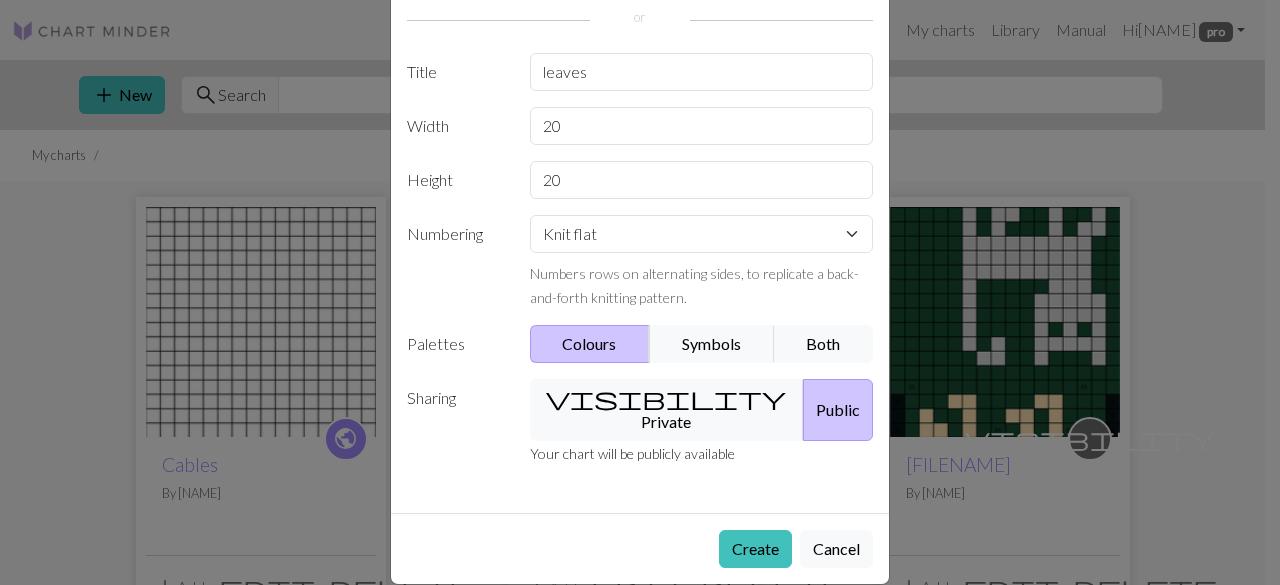 click on "Colours" at bounding box center [590, 344] 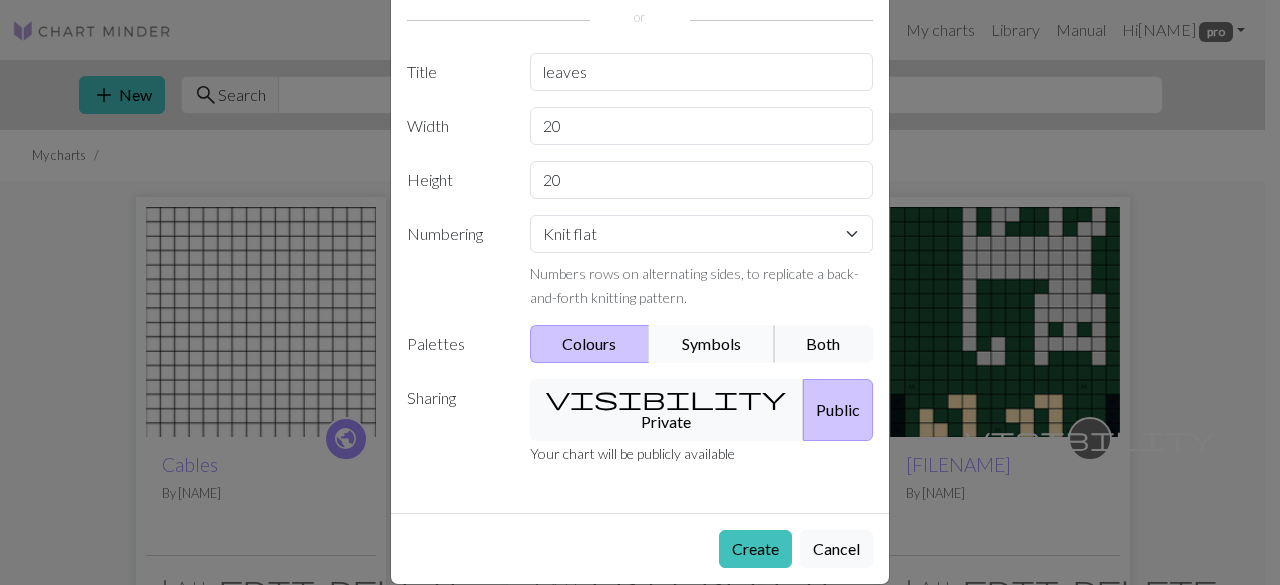 click on "Symbols" at bounding box center (712, 344) 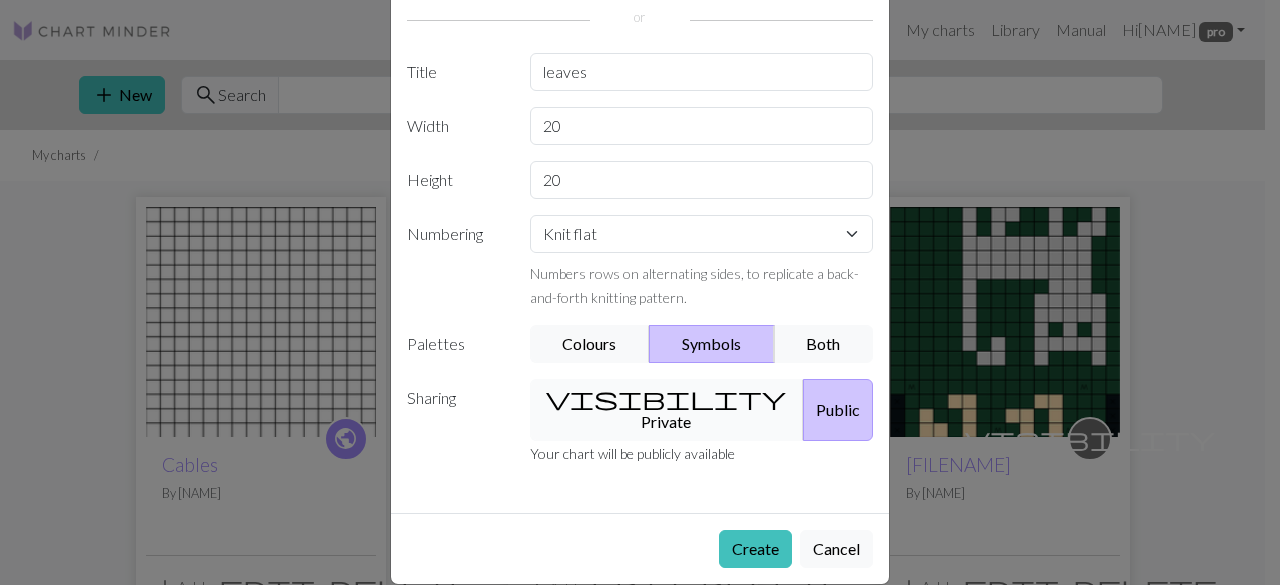 click on "visibility  Private" at bounding box center [667, 410] 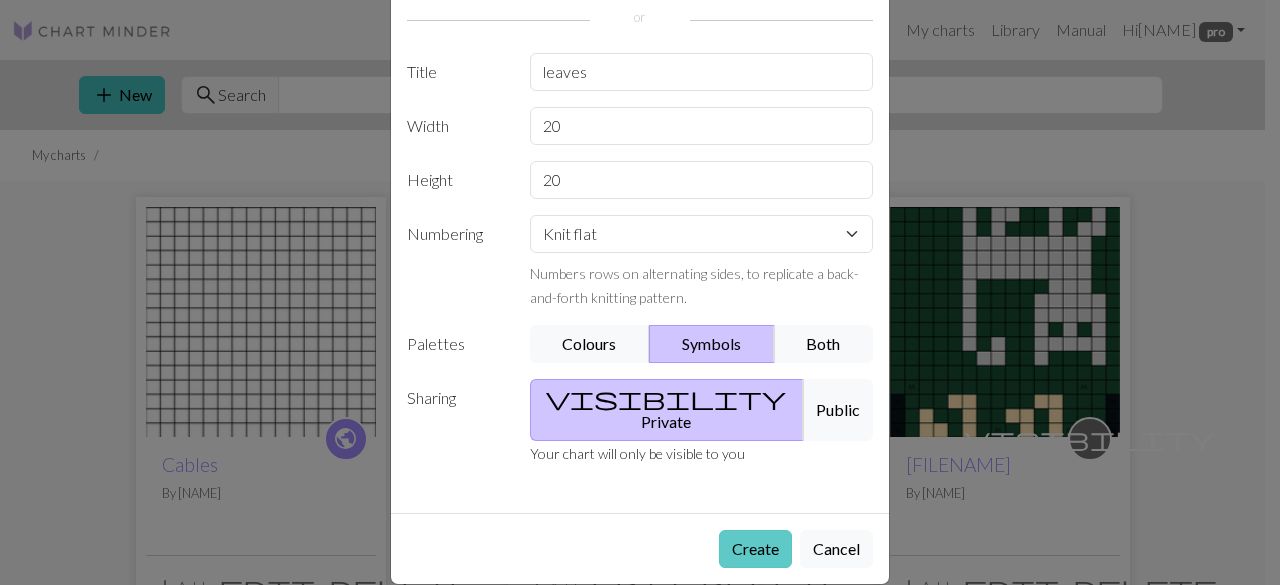 click on "Create" at bounding box center (755, 549) 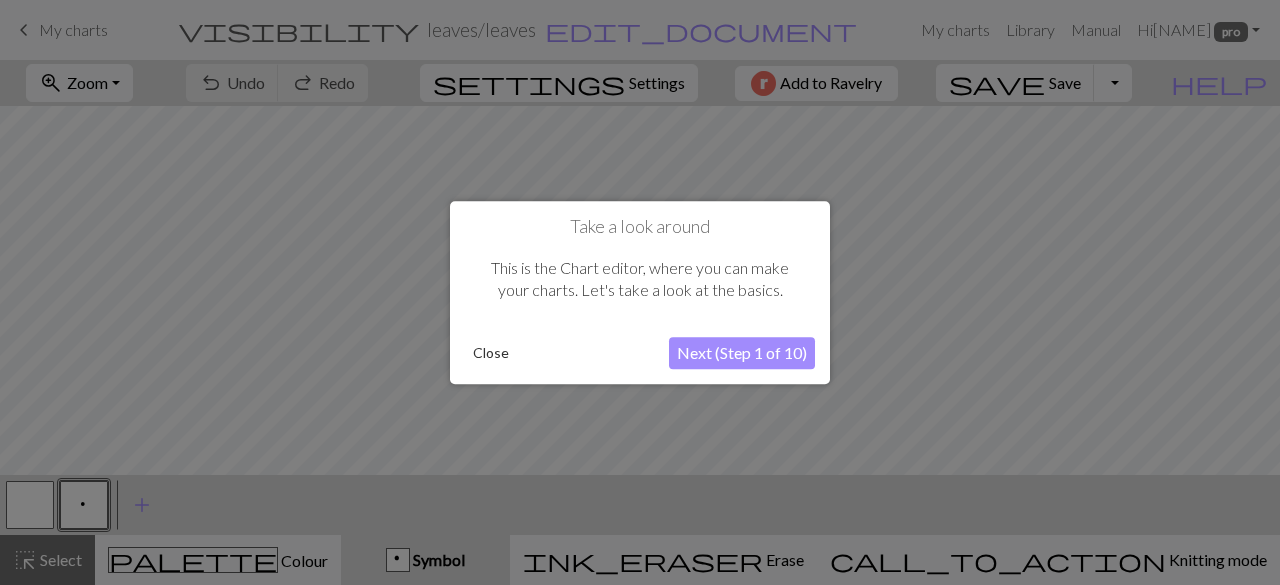 click on "Close" at bounding box center (491, 353) 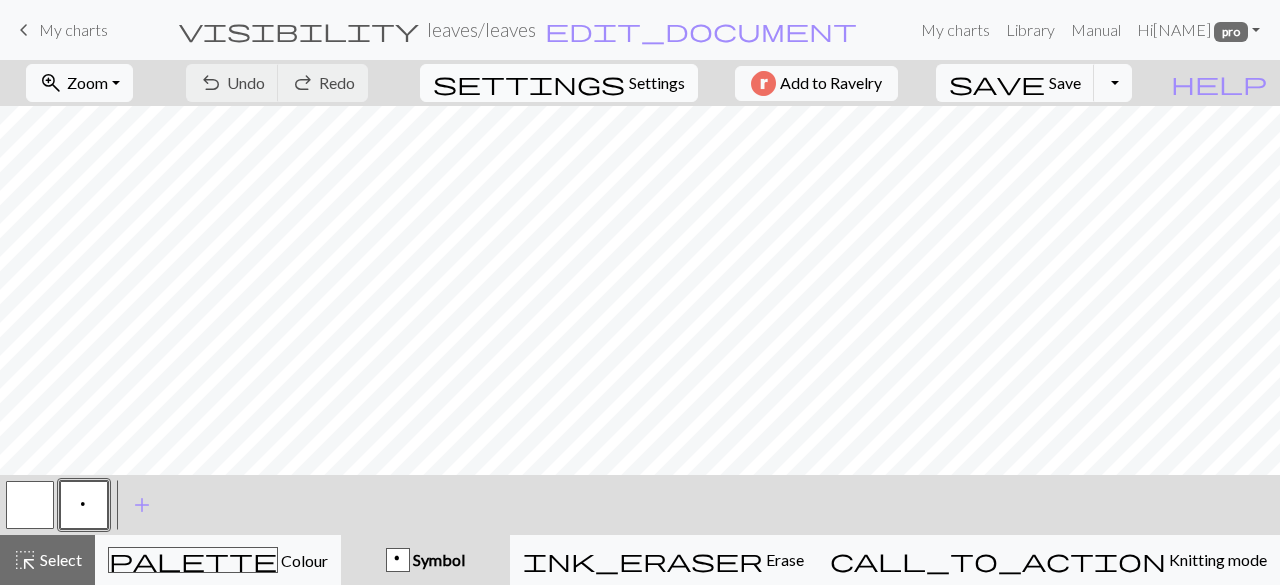 click on "settings" at bounding box center (529, 83) 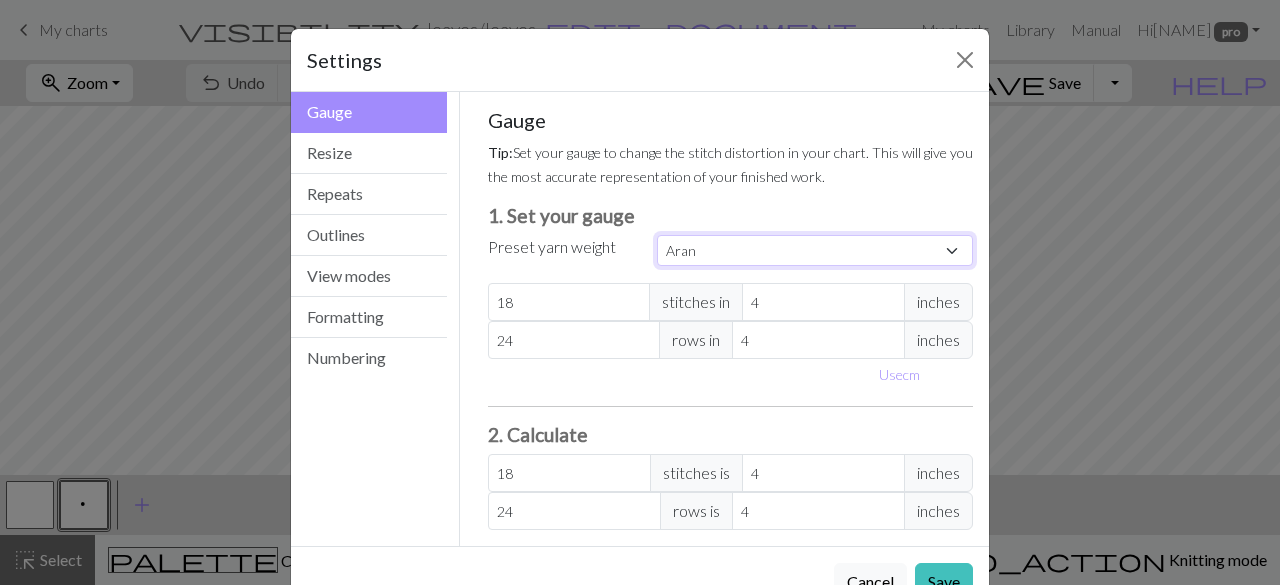 click on "Custom Square Lace Light Fingering Fingering Sport Double knit Worsted Aran Bulky Super Bulky" at bounding box center [815, 250] 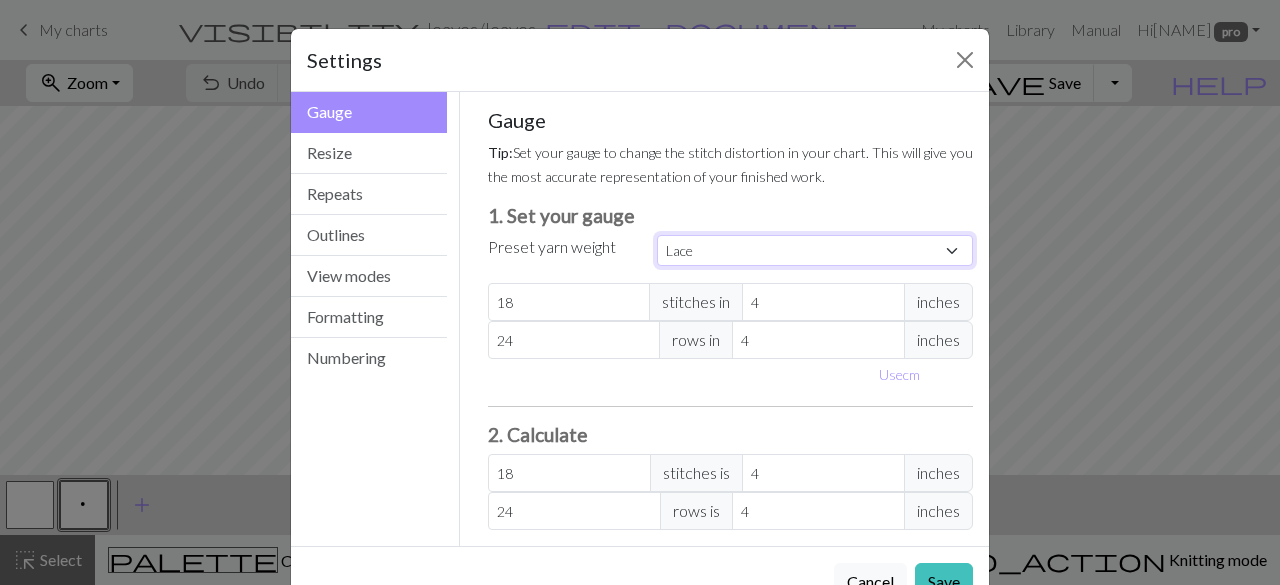 click on "Custom Square Lace Light Fingering Fingering Sport Double knit Worsted Aran Bulky Super Bulky" at bounding box center [815, 250] 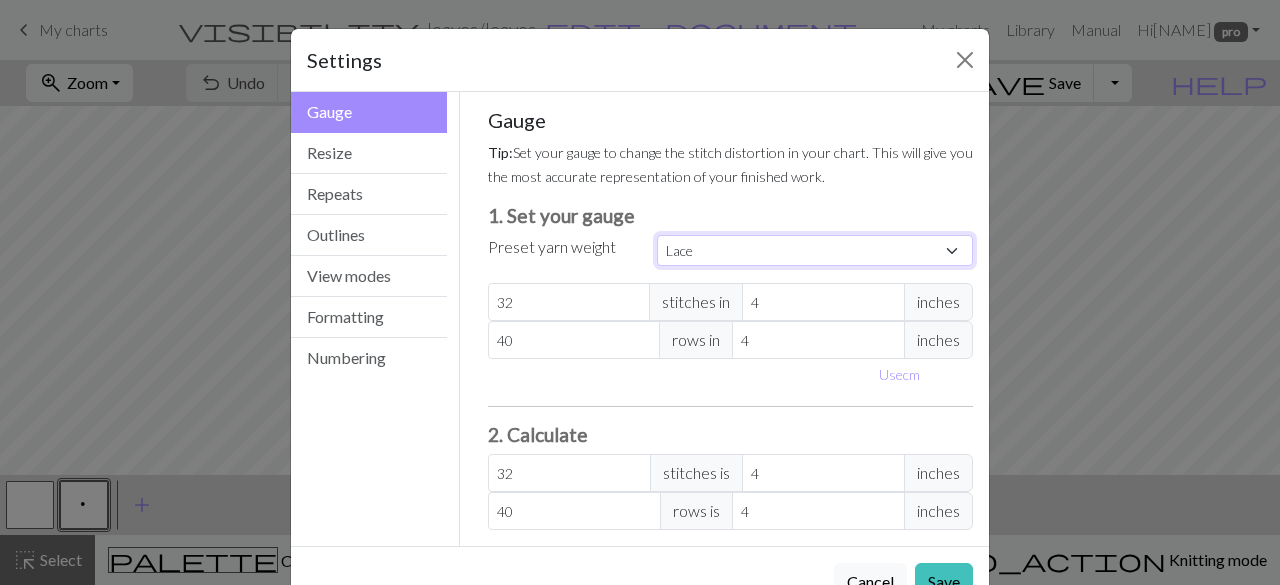 scroll, scrollTop: 55, scrollLeft: 0, axis: vertical 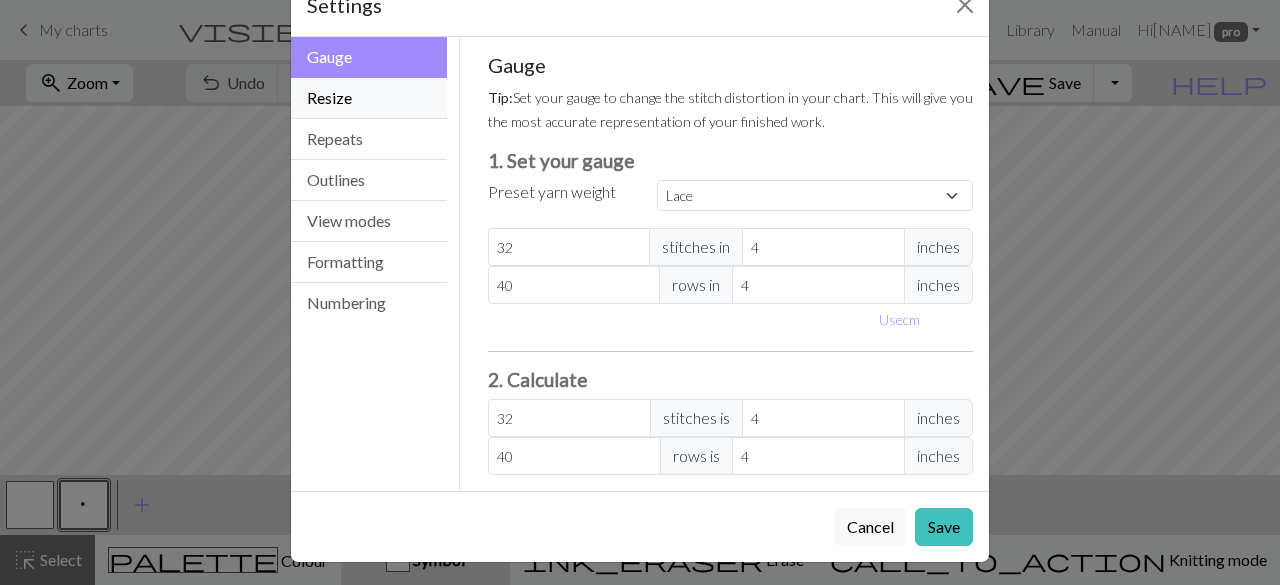 click on "Resize" at bounding box center (369, 98) 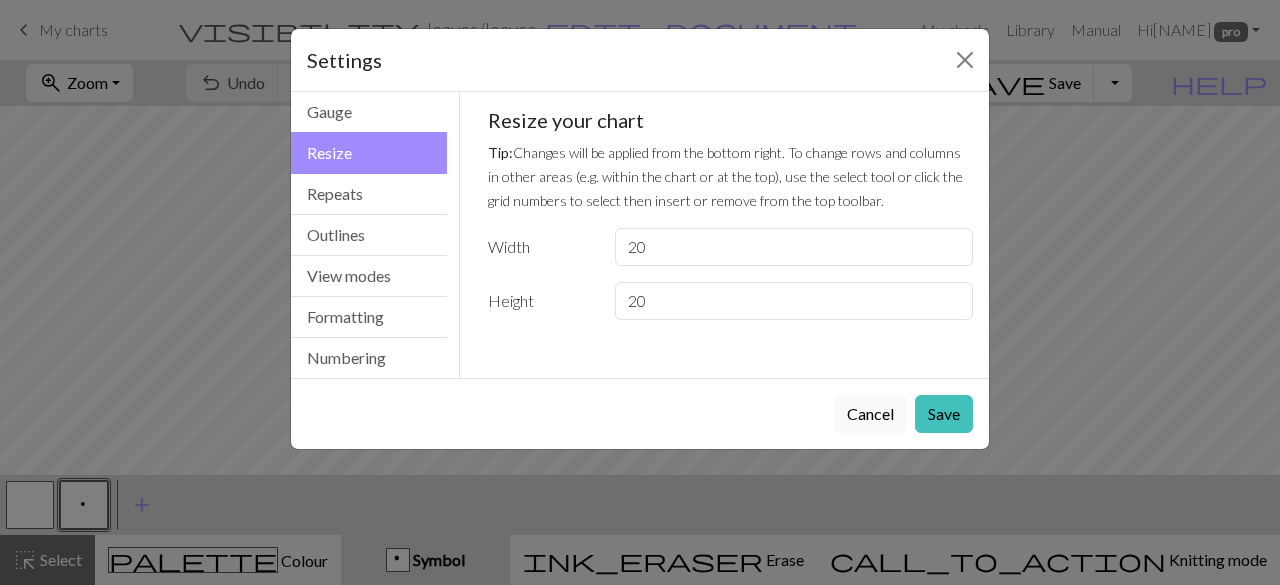 scroll, scrollTop: 0, scrollLeft: 0, axis: both 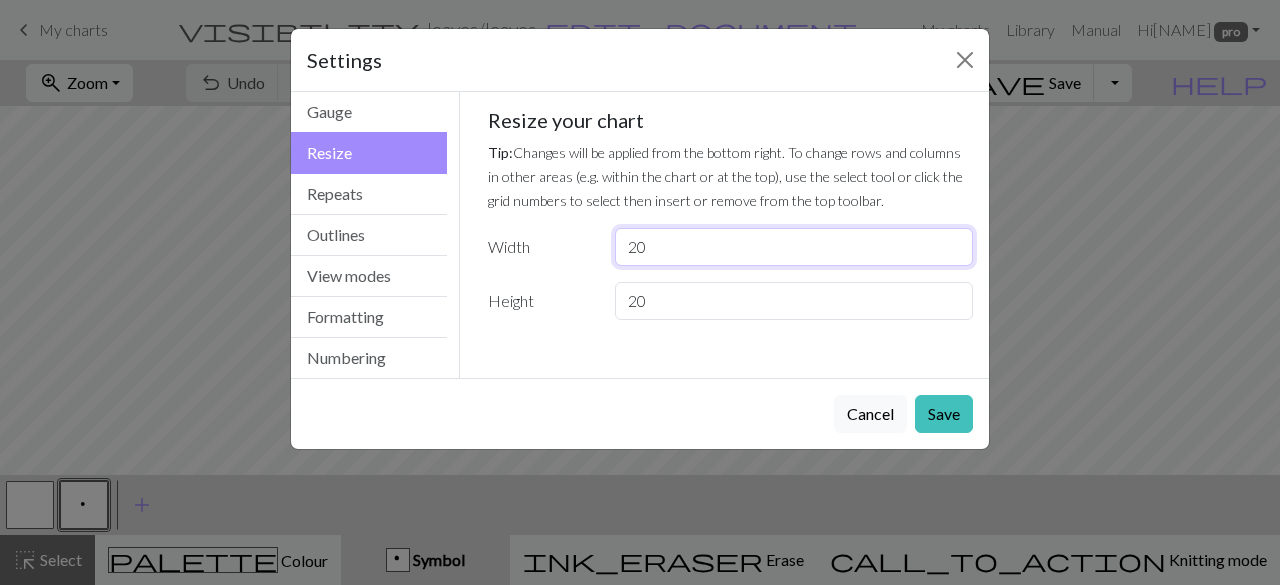 drag, startPoint x: 670, startPoint y: 249, endPoint x: 534, endPoint y: 223, distance: 138.463 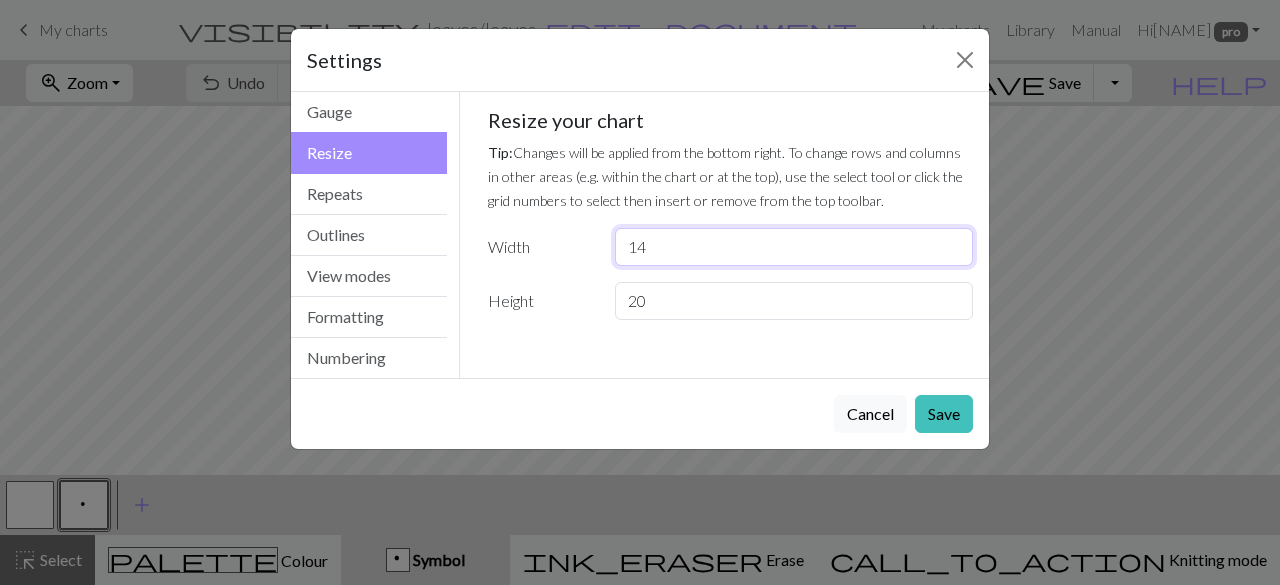 type on "14" 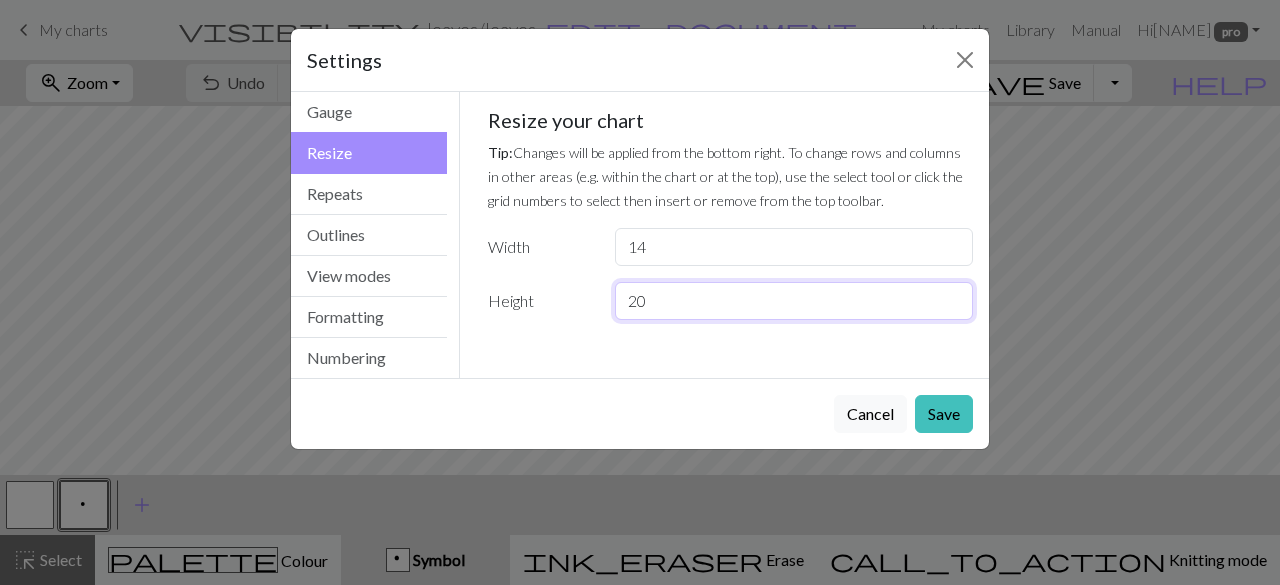 click on "20" at bounding box center (794, 301) 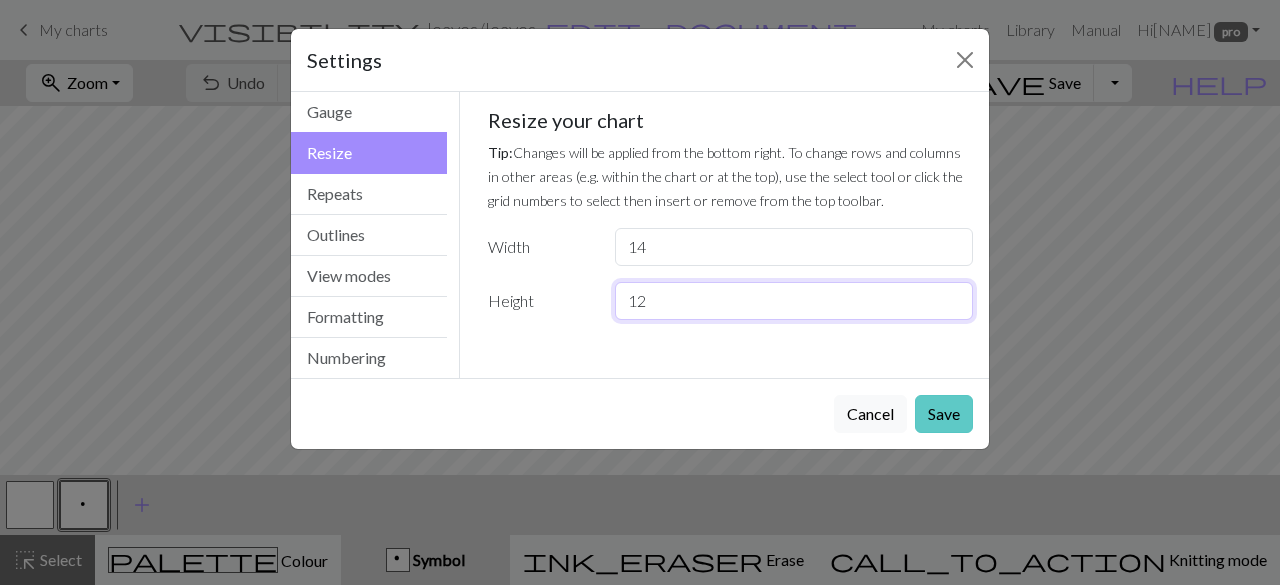 type on "12" 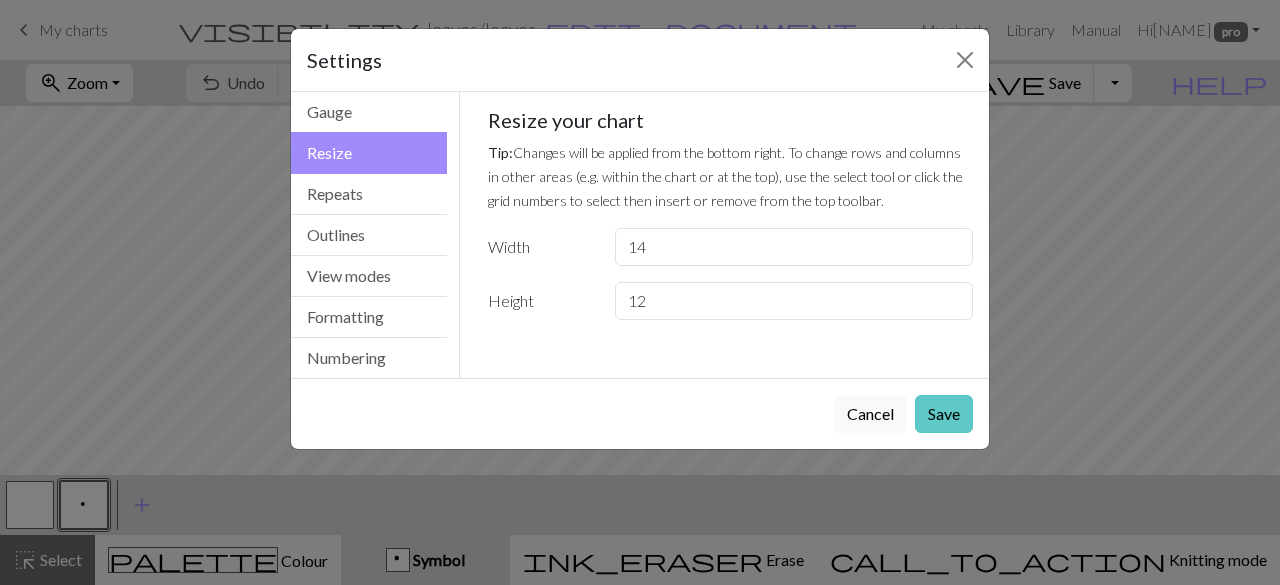 click on "Save" at bounding box center [944, 414] 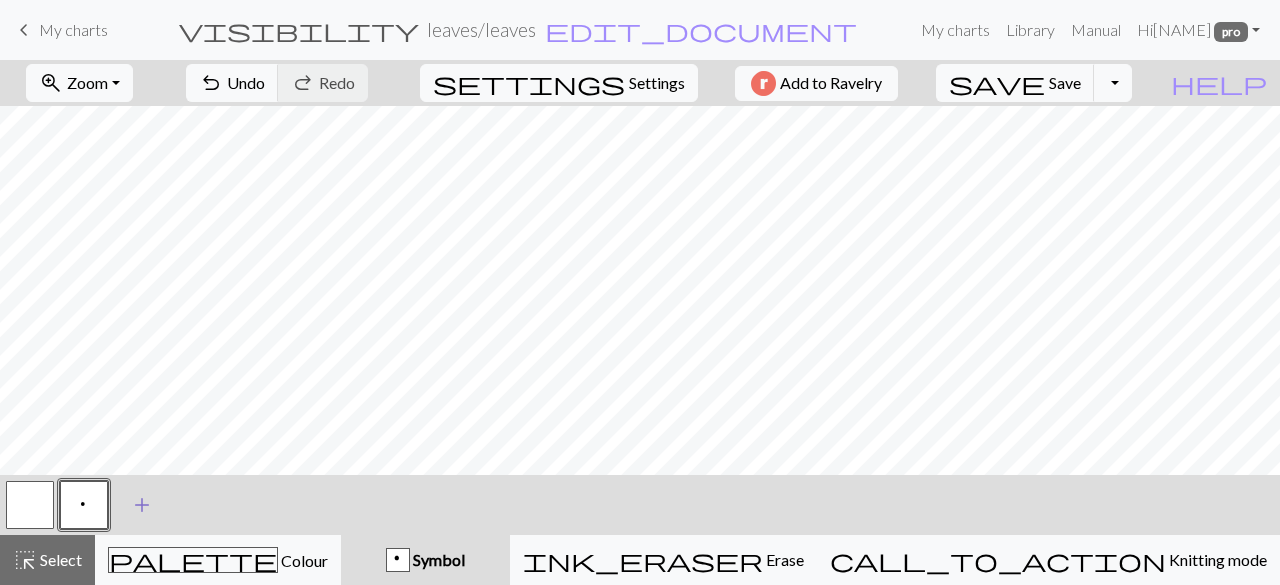 click on "add" at bounding box center (142, 505) 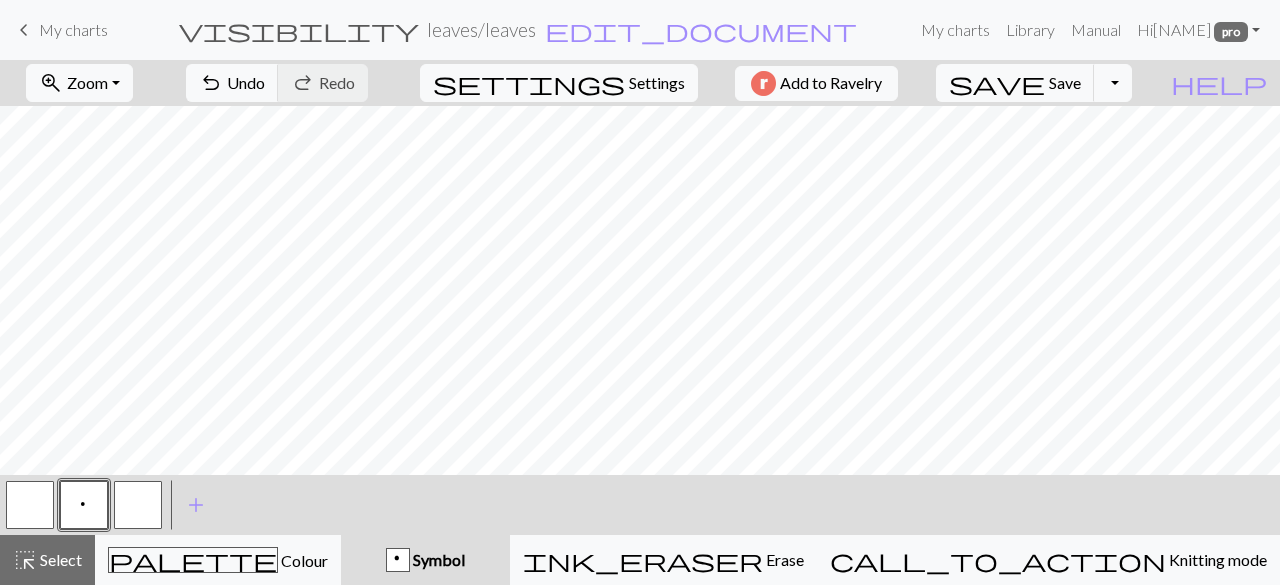 click at bounding box center [138, 505] 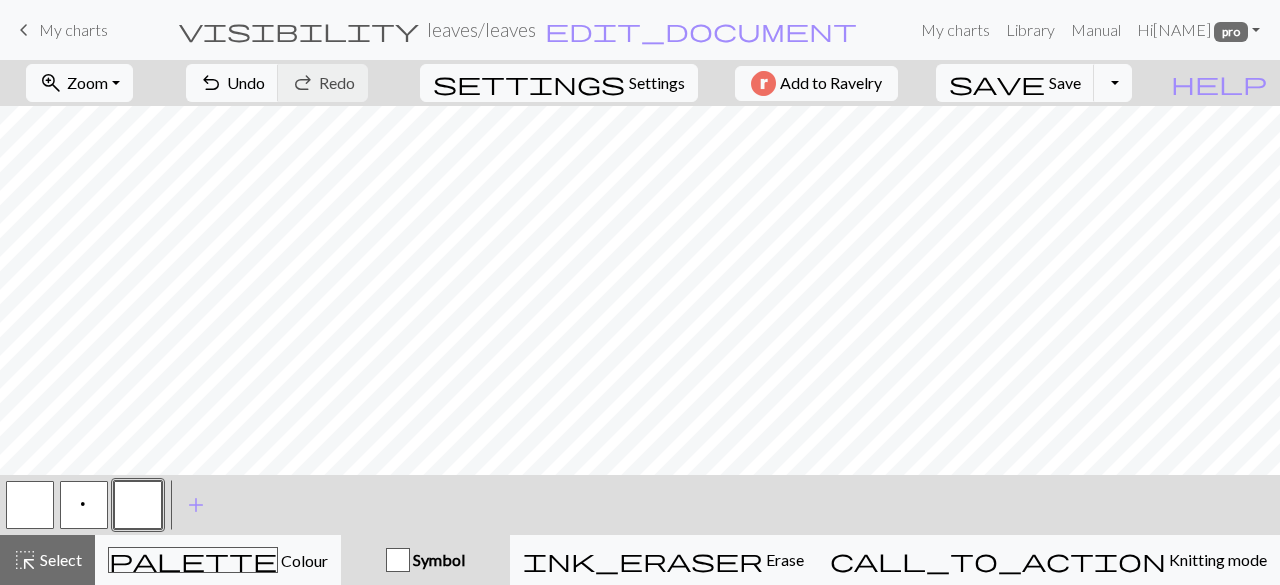 click at bounding box center [138, 505] 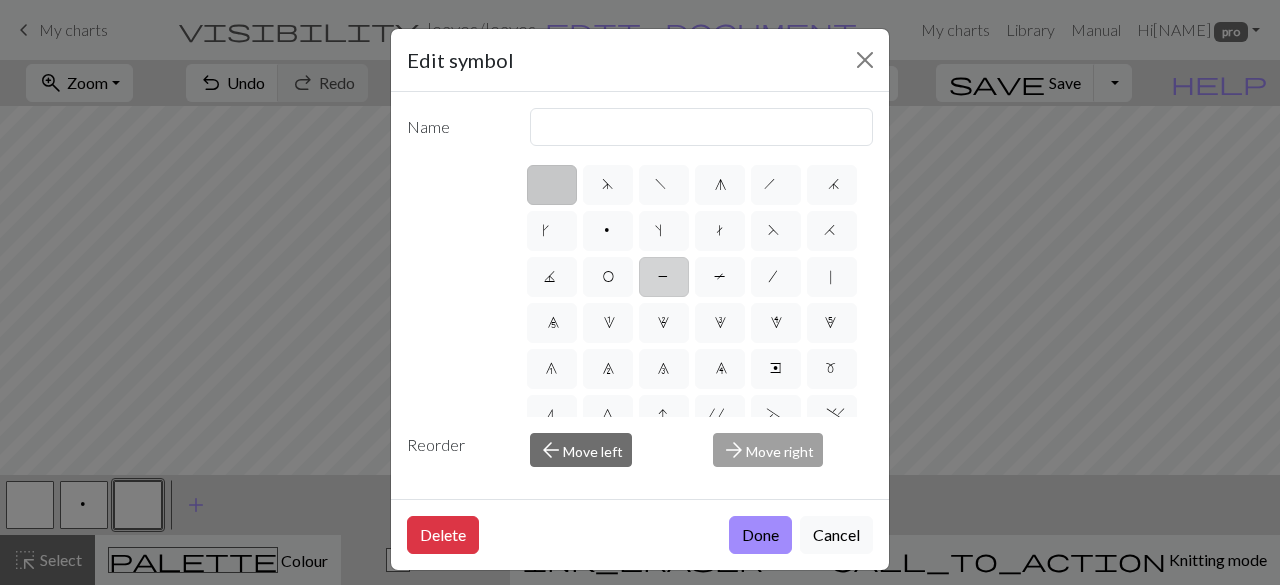 click on "P" at bounding box center (664, 279) 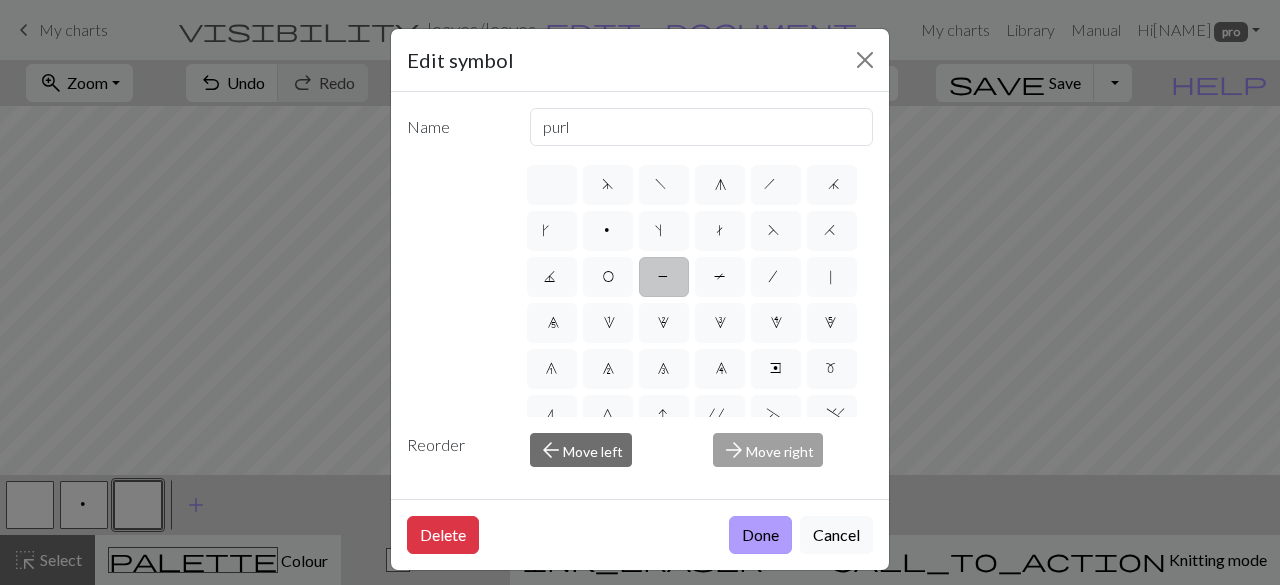 click on "Done" at bounding box center [760, 535] 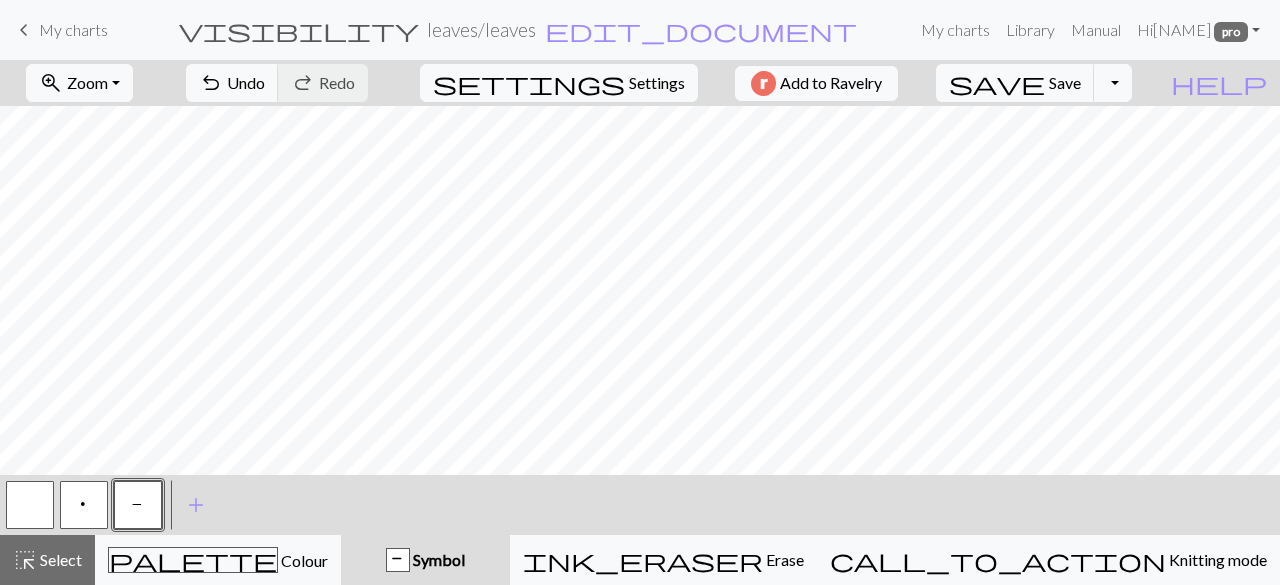 click on "p" at bounding box center (84, 507) 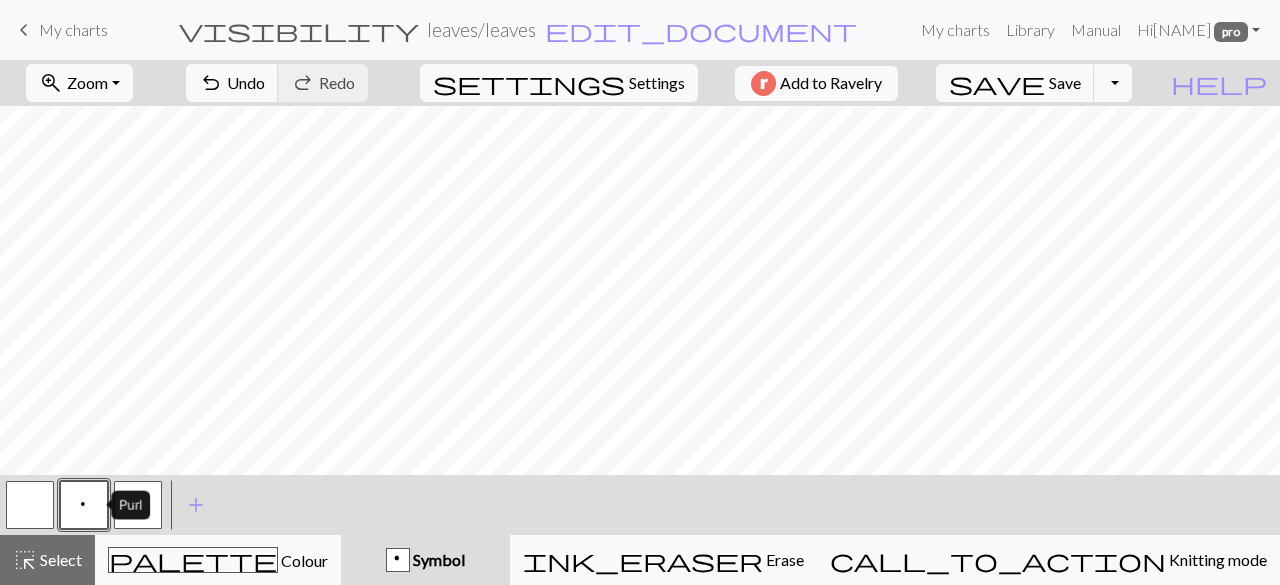 drag, startPoint x: 76, startPoint y: 509, endPoint x: 345, endPoint y: 513, distance: 269.02972 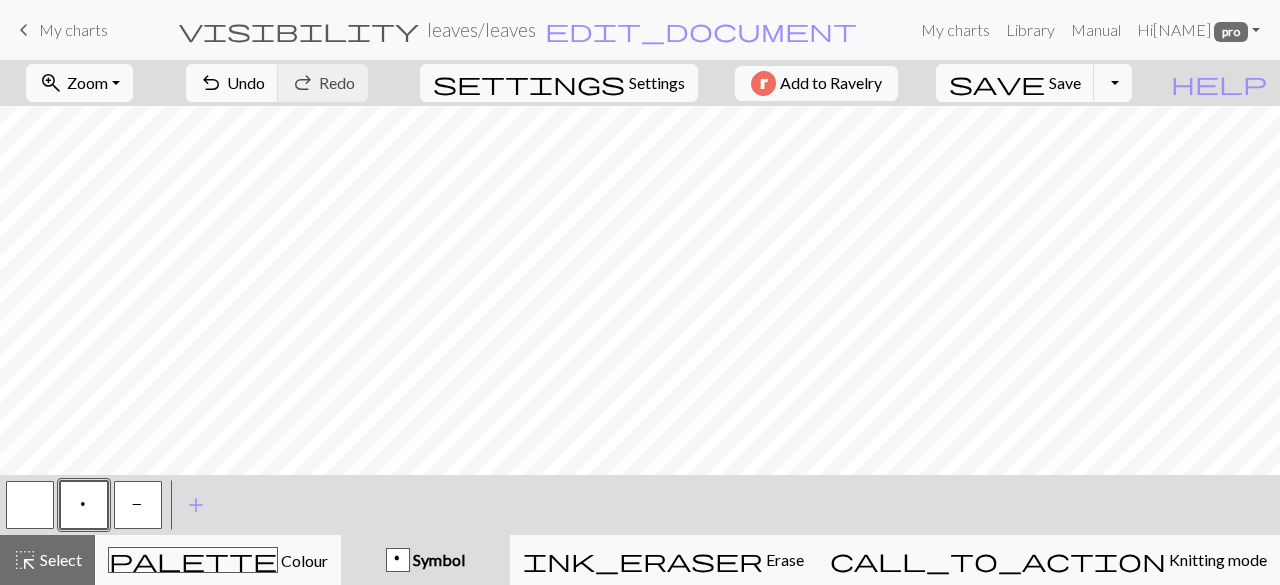 drag, startPoint x: 92, startPoint y: 509, endPoint x: 167, endPoint y: 510, distance: 75.00667 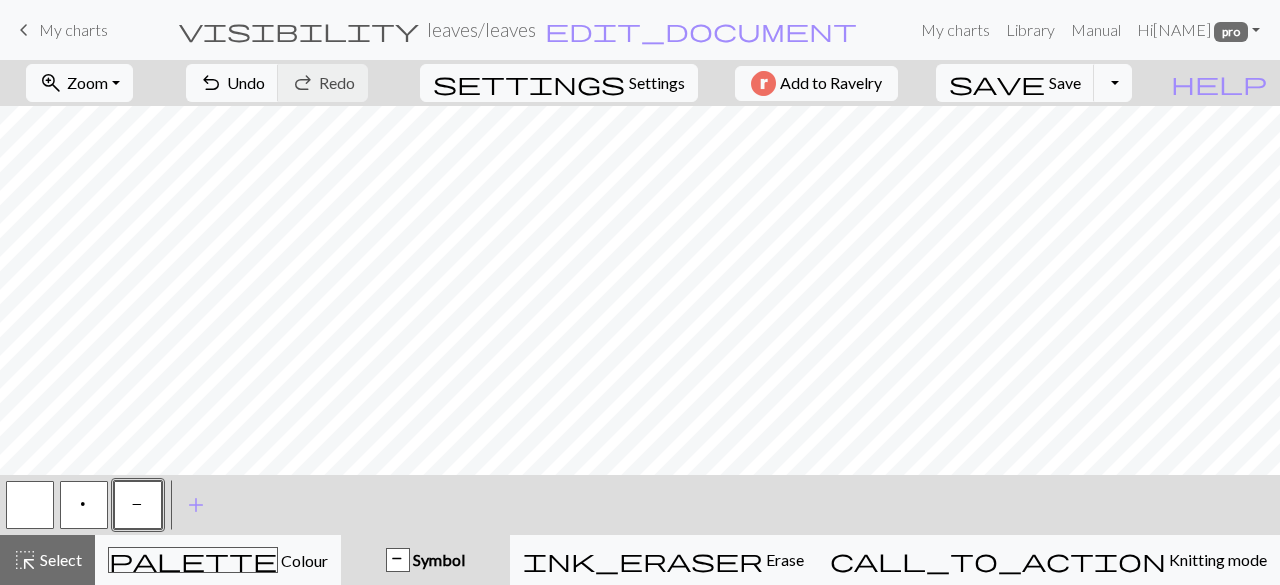 click at bounding box center (30, 505) 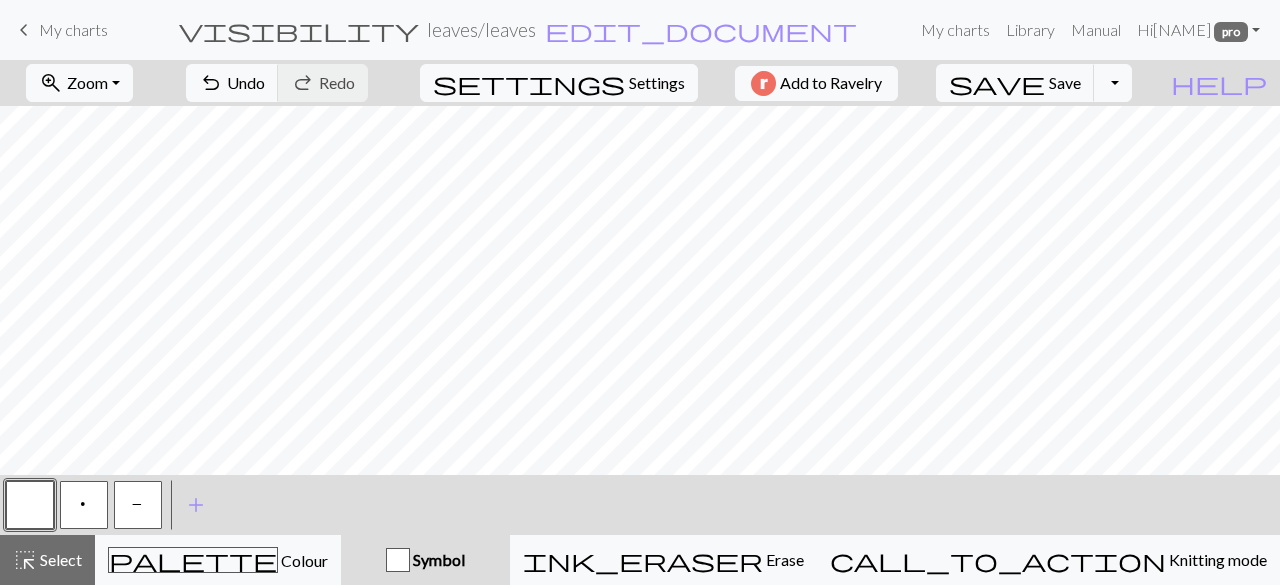 click on "P" at bounding box center (138, 505) 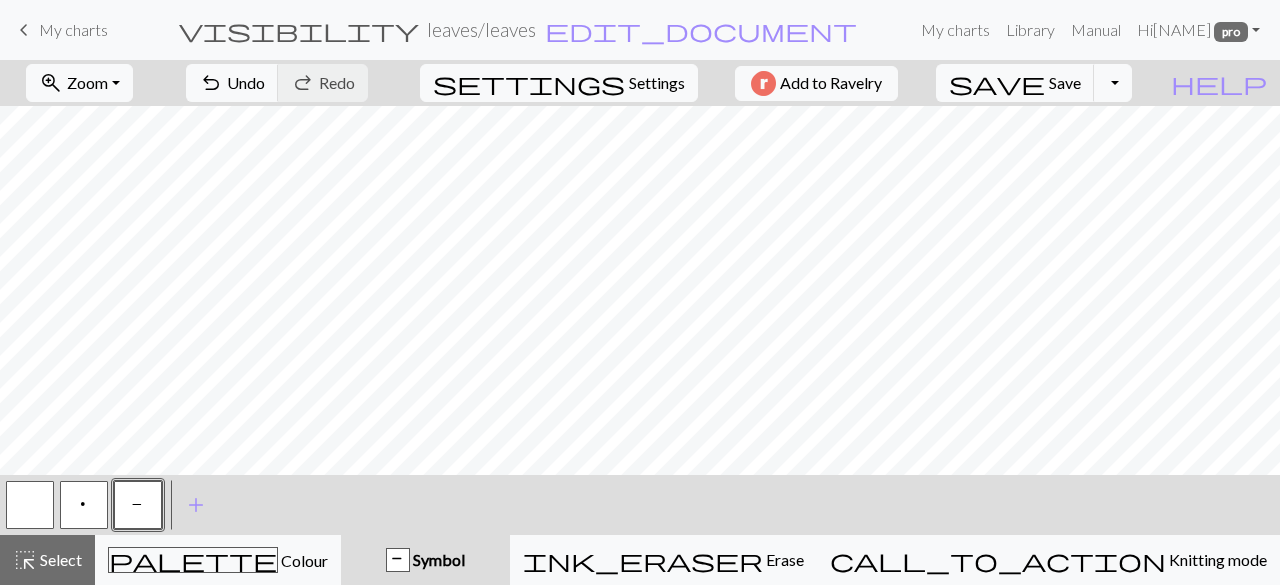 click at bounding box center [30, 505] 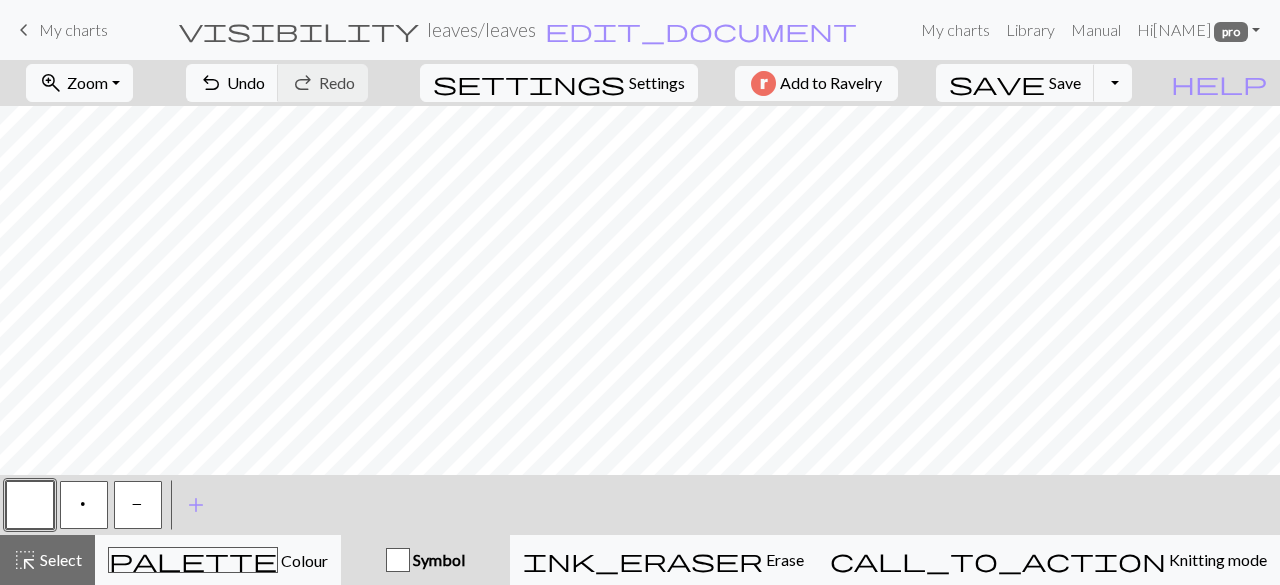 click on "P" at bounding box center [138, 505] 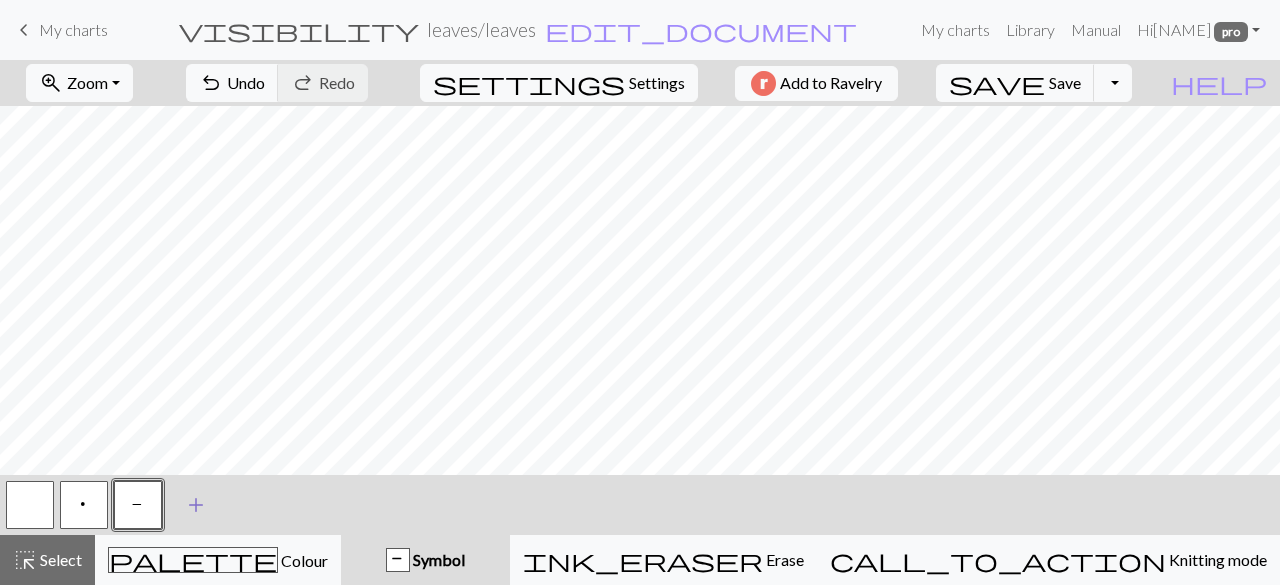 click on "add" at bounding box center [196, 505] 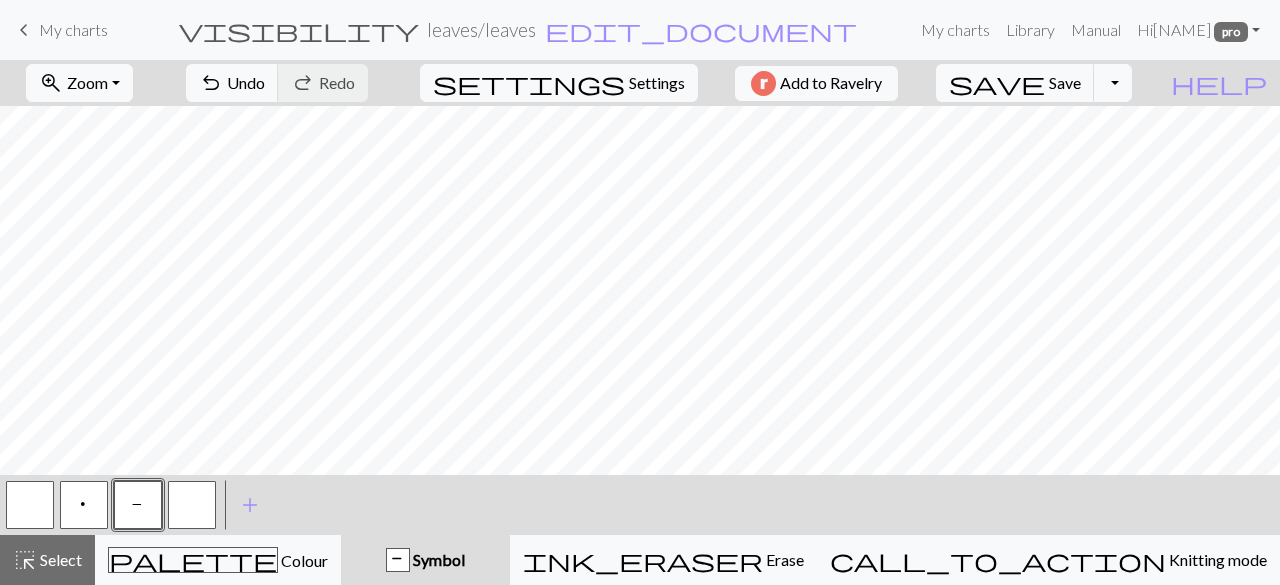 click at bounding box center [192, 505] 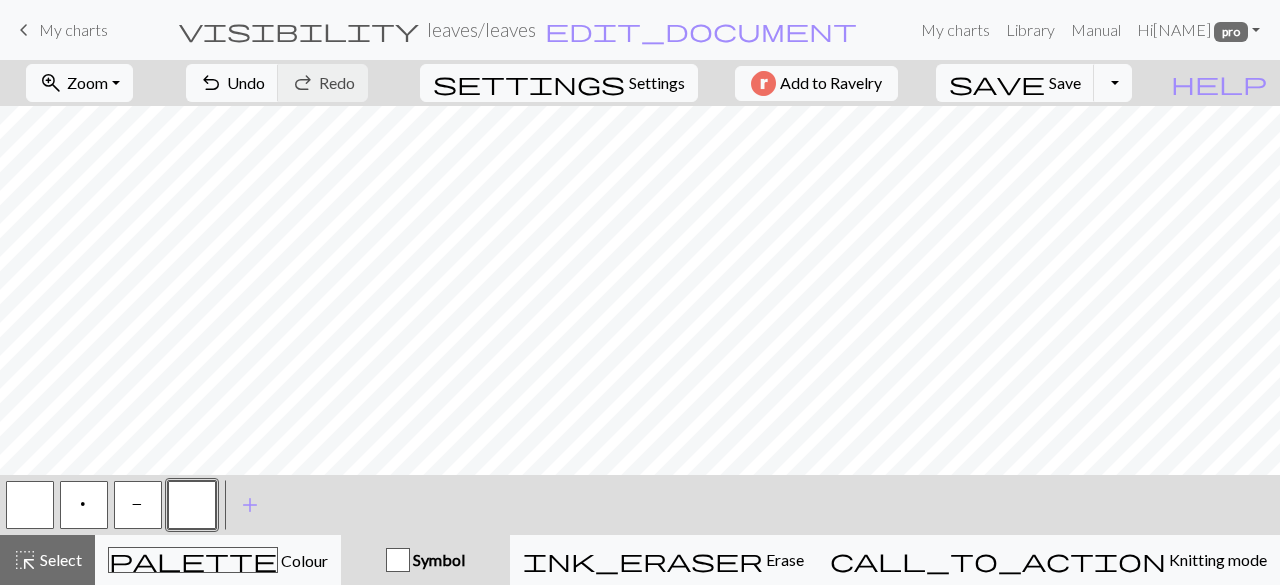 click at bounding box center (192, 505) 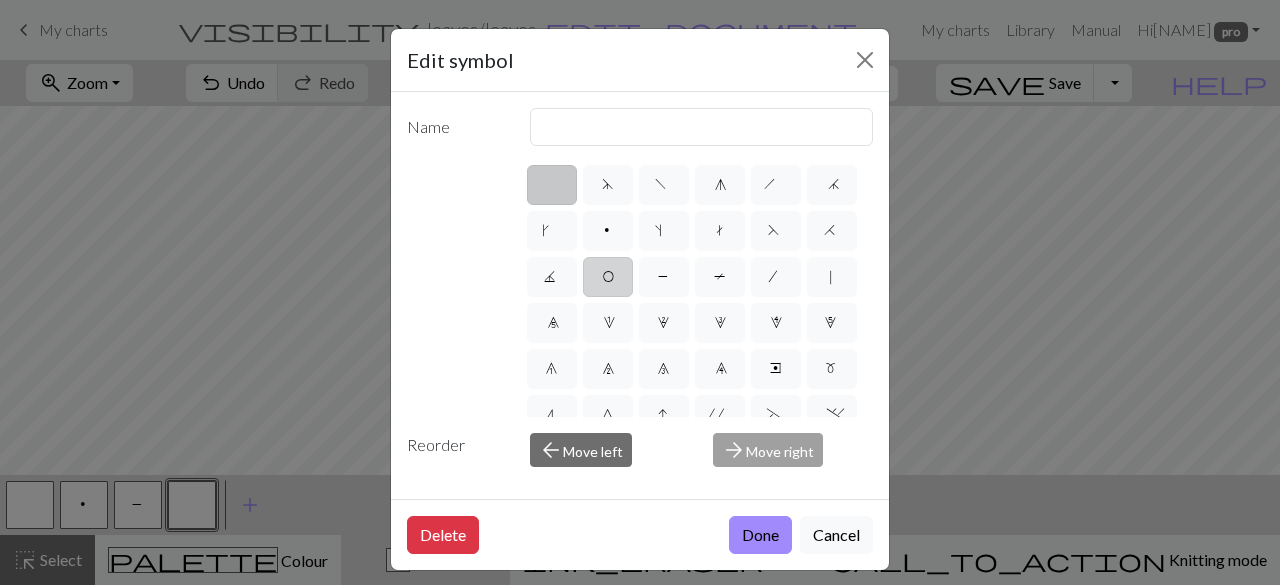 click on "O" at bounding box center (608, 277) 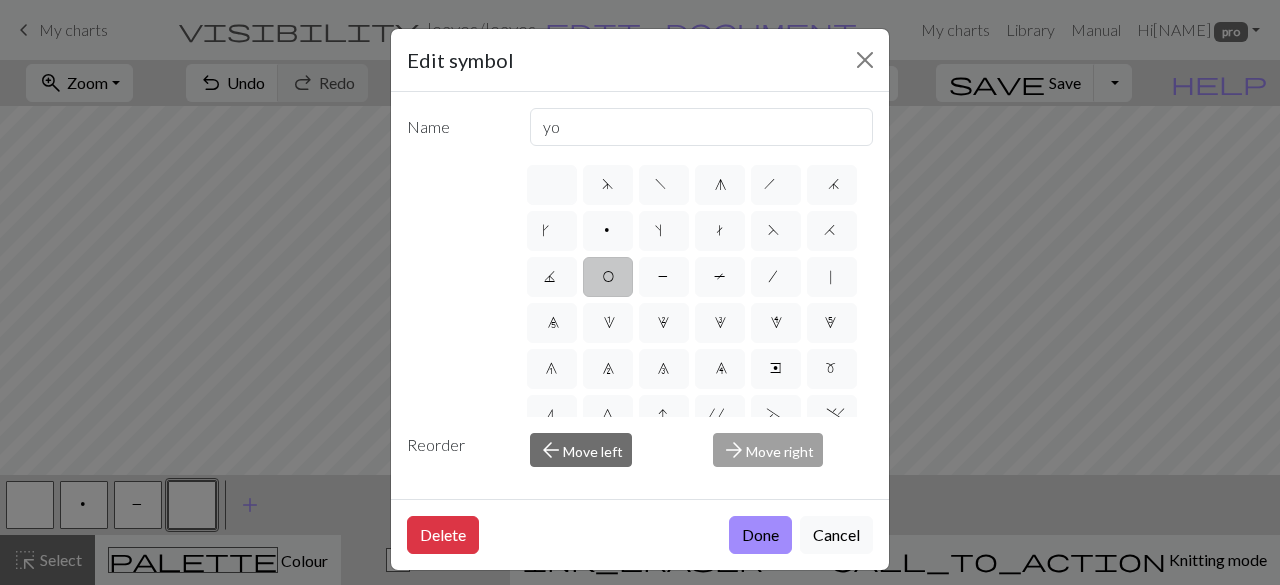 click on "Done" at bounding box center [760, 535] 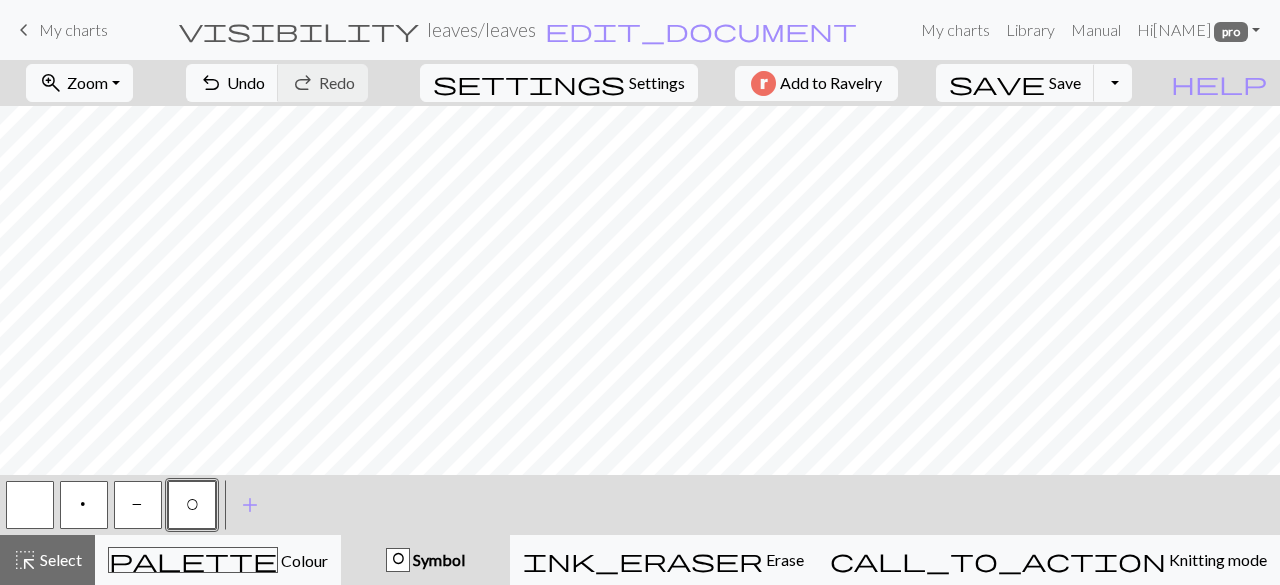 click at bounding box center [30, 505] 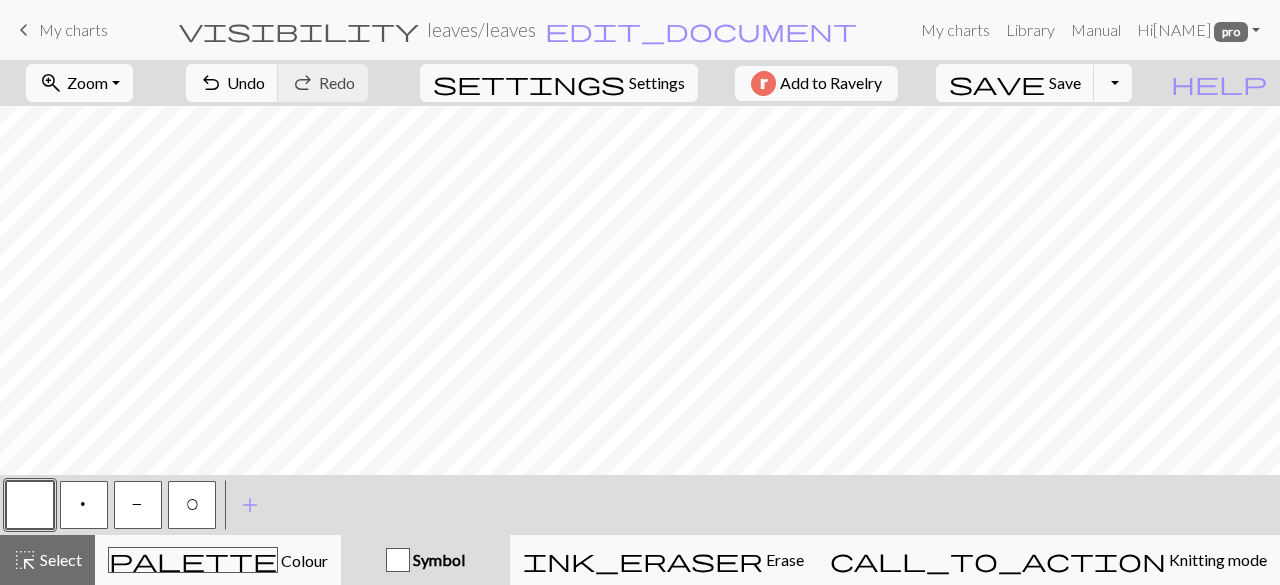 click on "O" at bounding box center (192, 507) 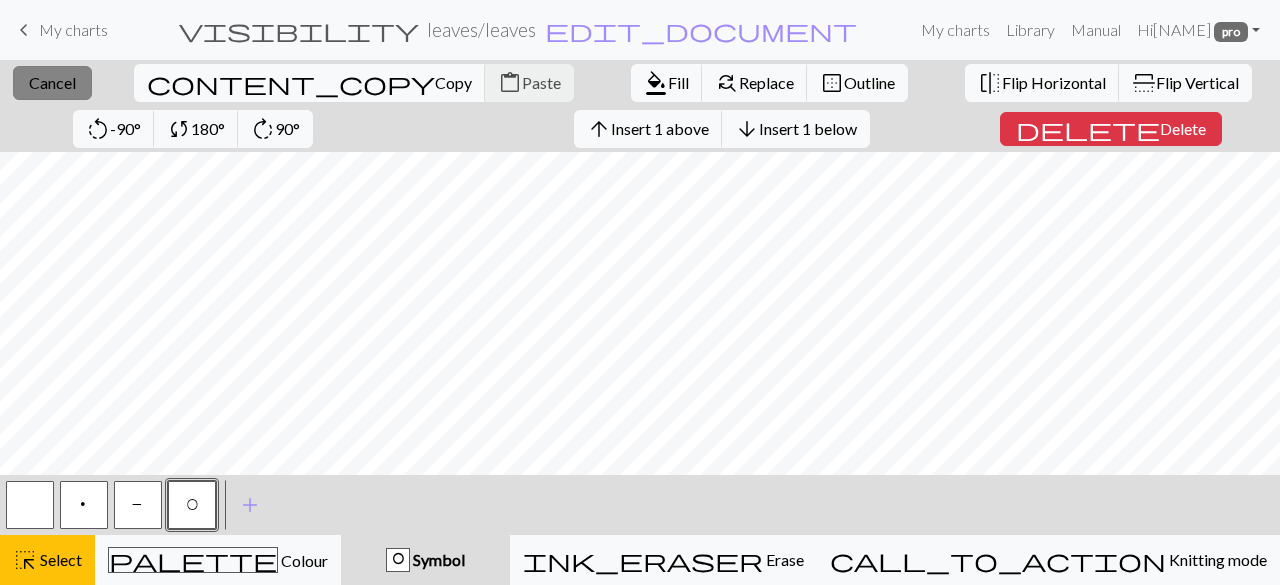 click on "Cancel" at bounding box center [52, 82] 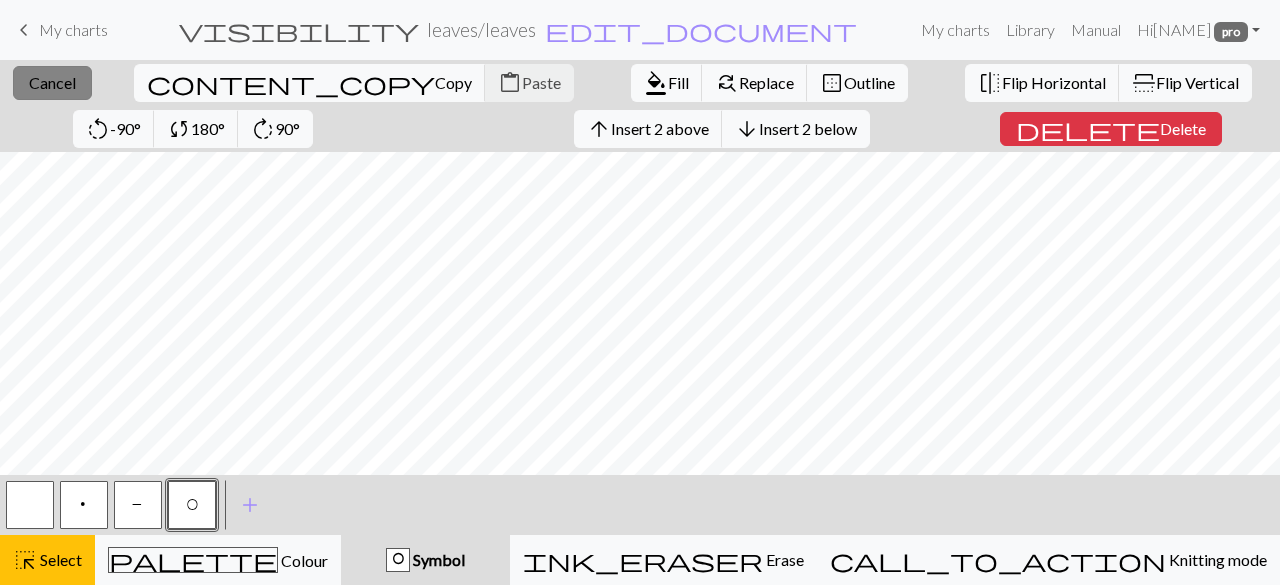 click on "Cancel" at bounding box center [52, 82] 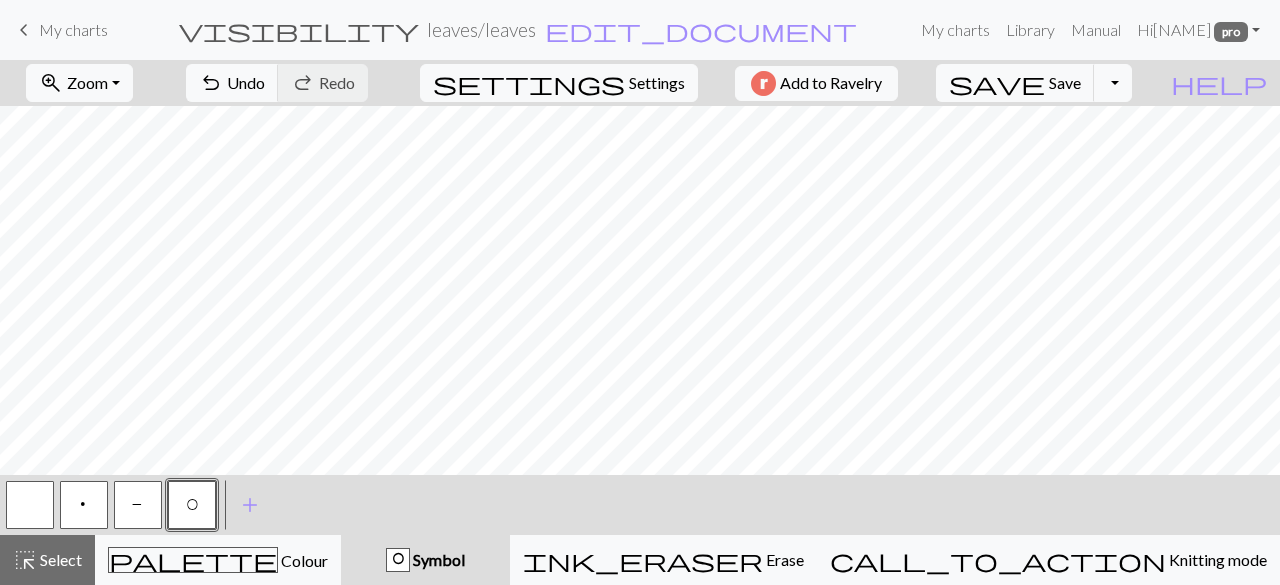 click on "P" at bounding box center [138, 505] 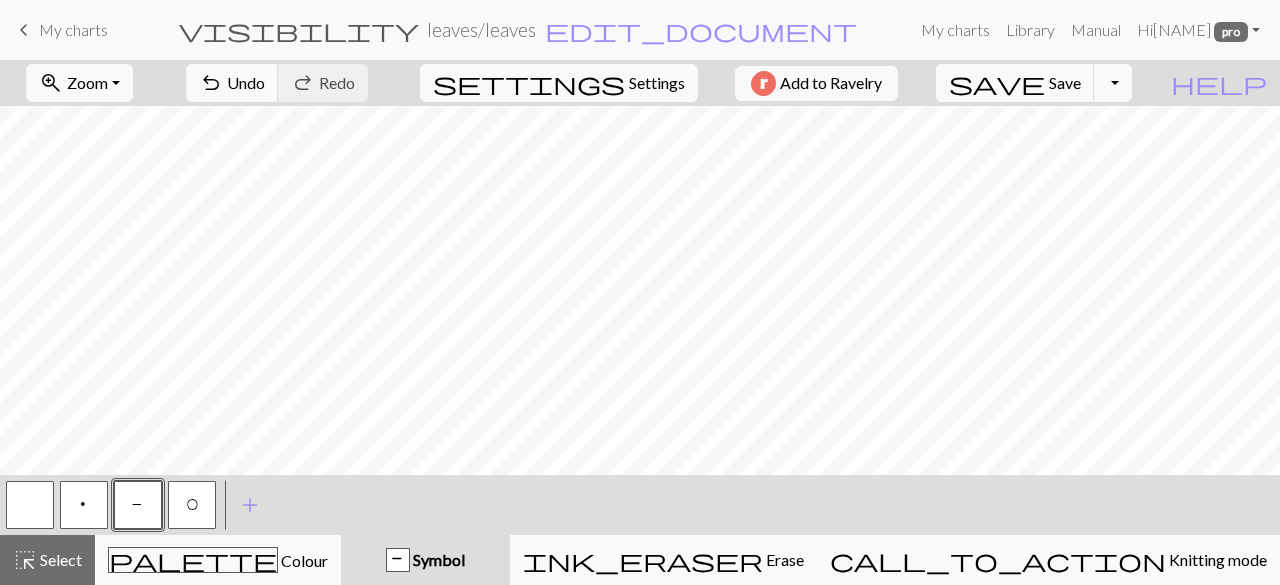 click at bounding box center [30, 505] 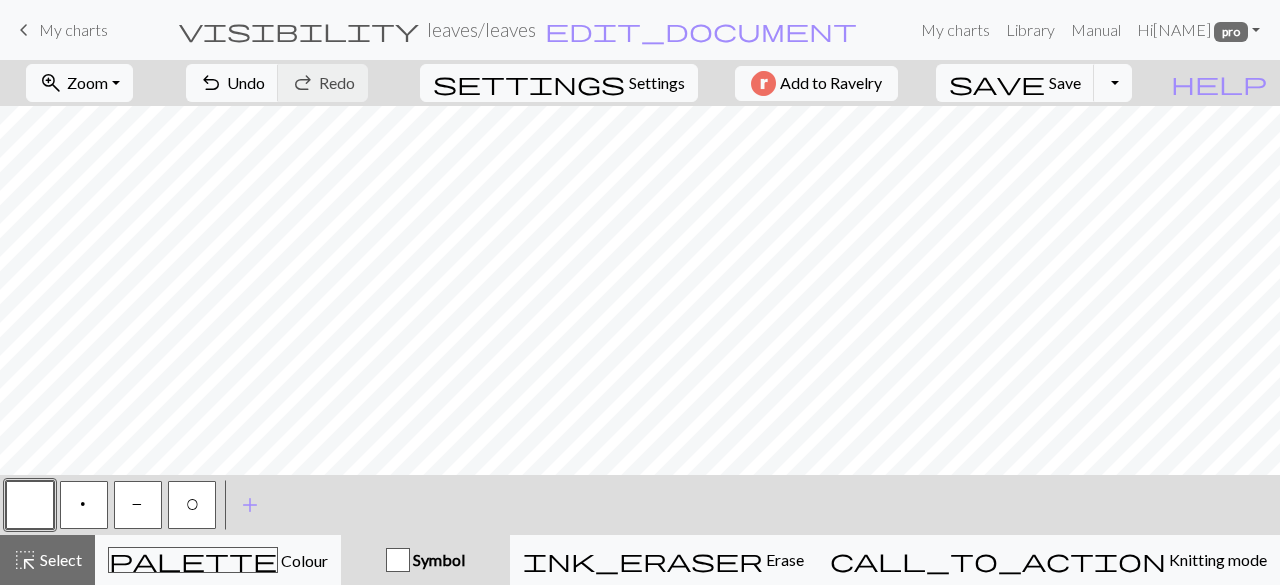 click on "O" at bounding box center (192, 507) 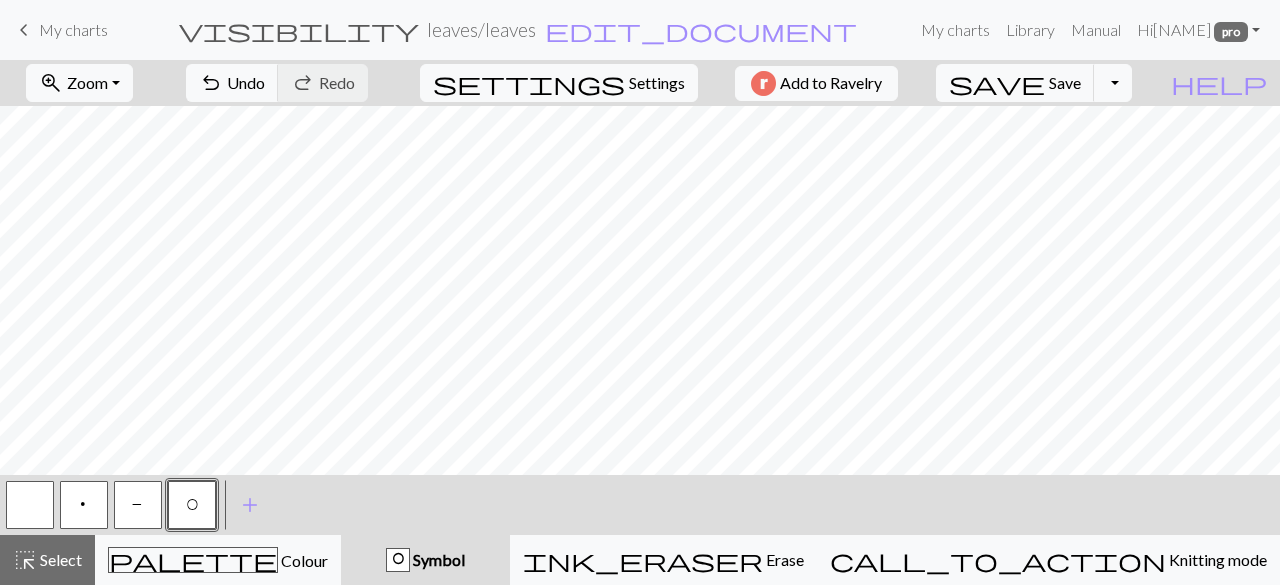 click at bounding box center (30, 505) 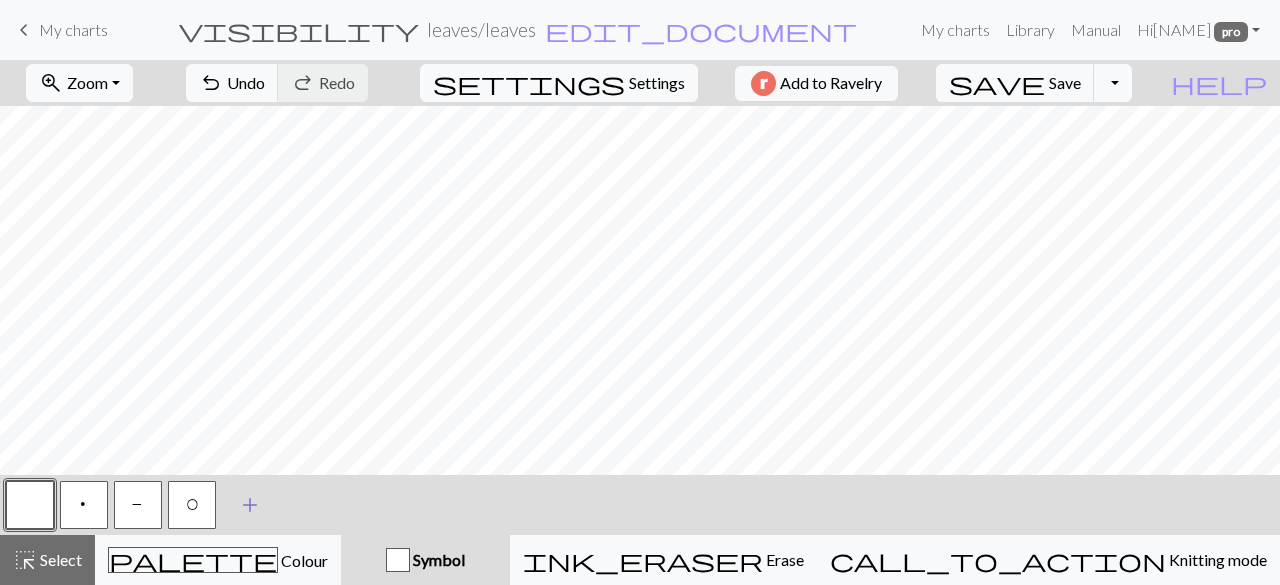 click on "O" at bounding box center [192, 507] 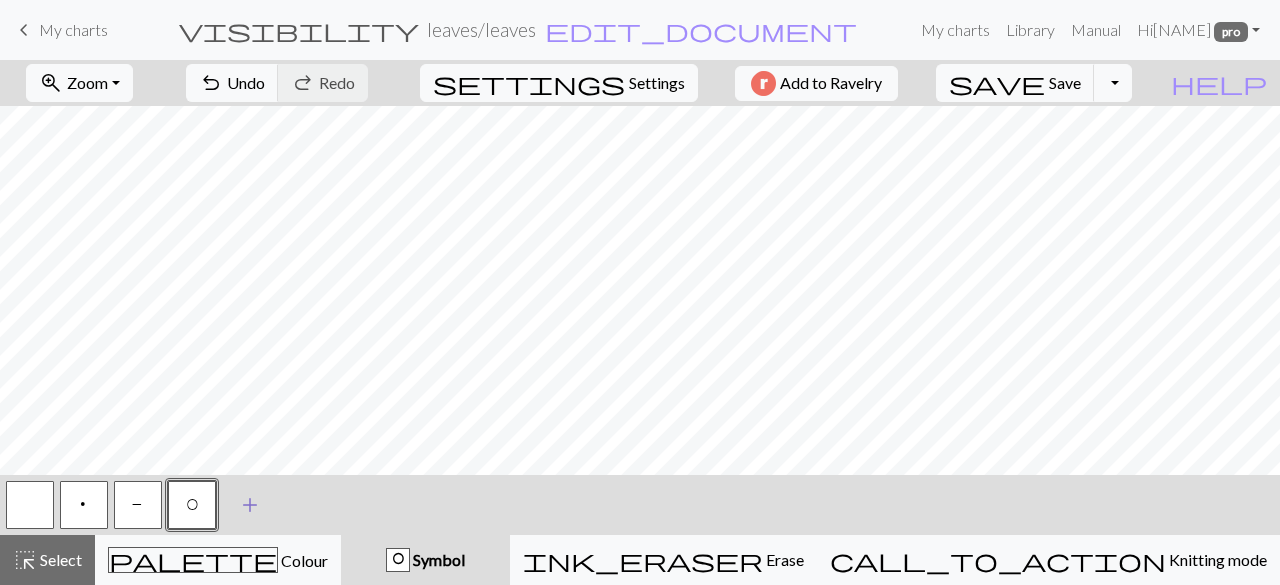 click on "add" at bounding box center [250, 505] 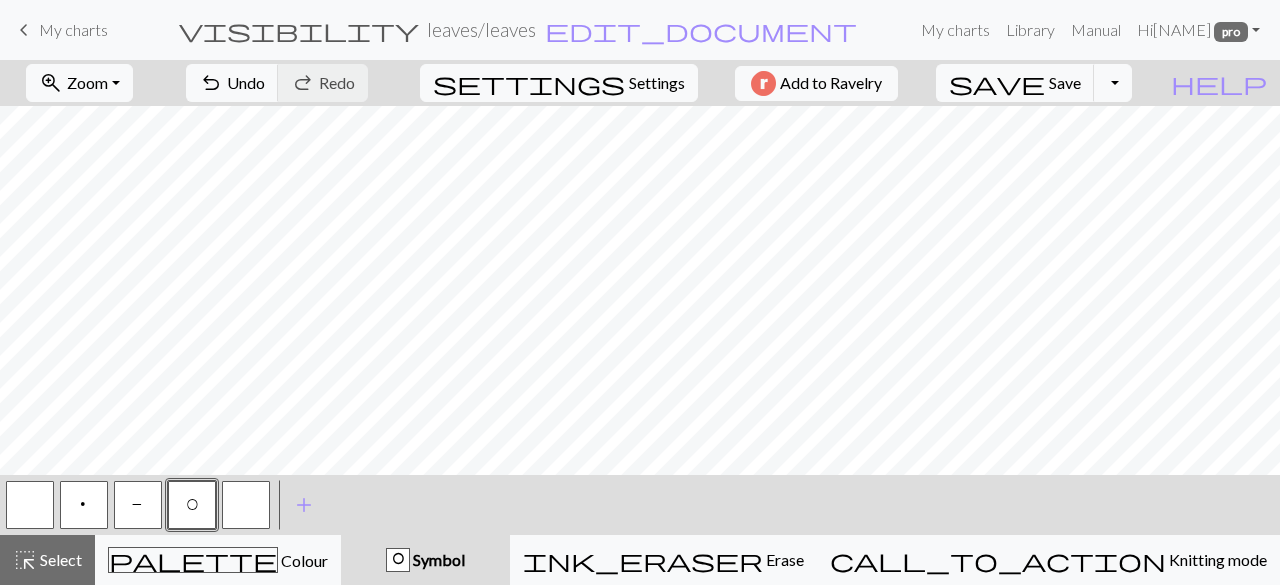 click at bounding box center [246, 505] 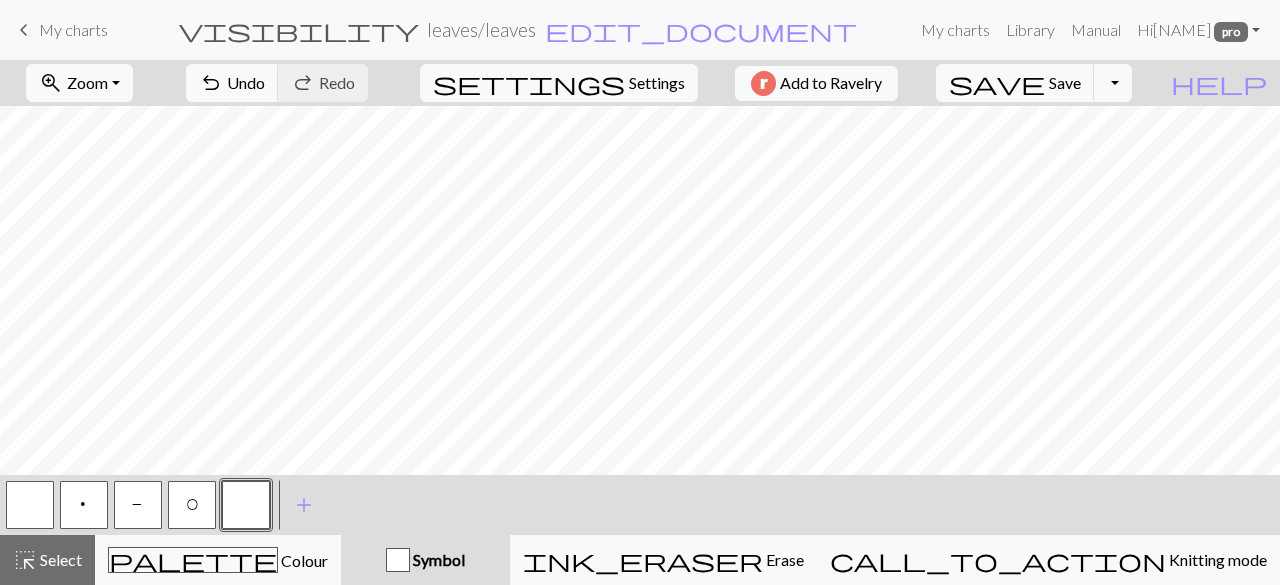 click at bounding box center [246, 505] 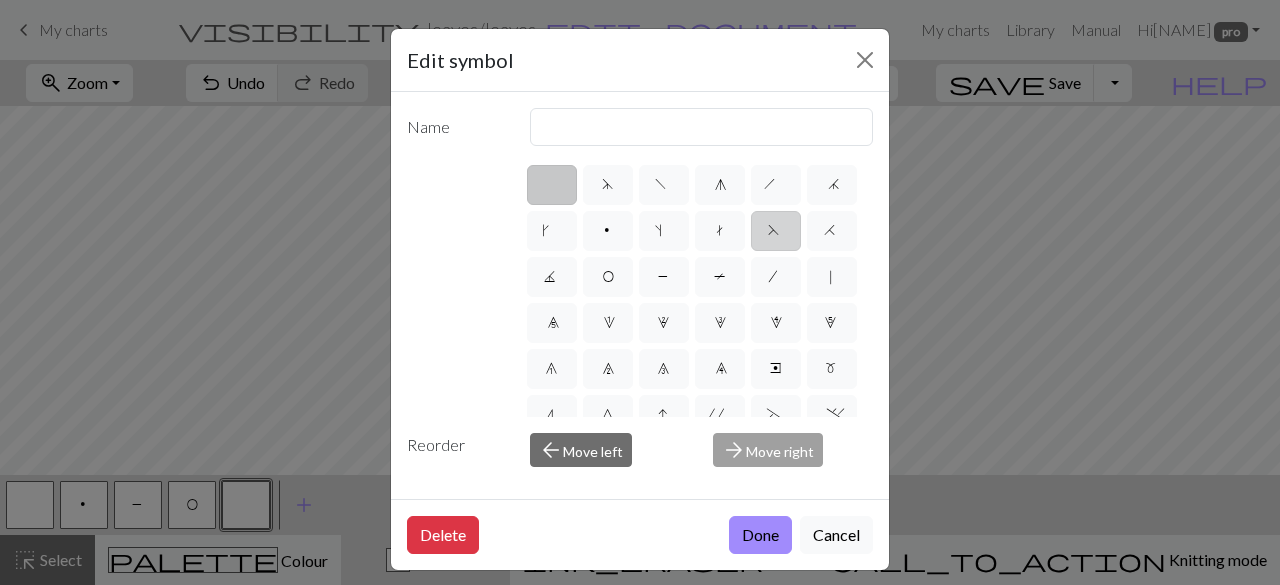 click on "F" at bounding box center (776, 231) 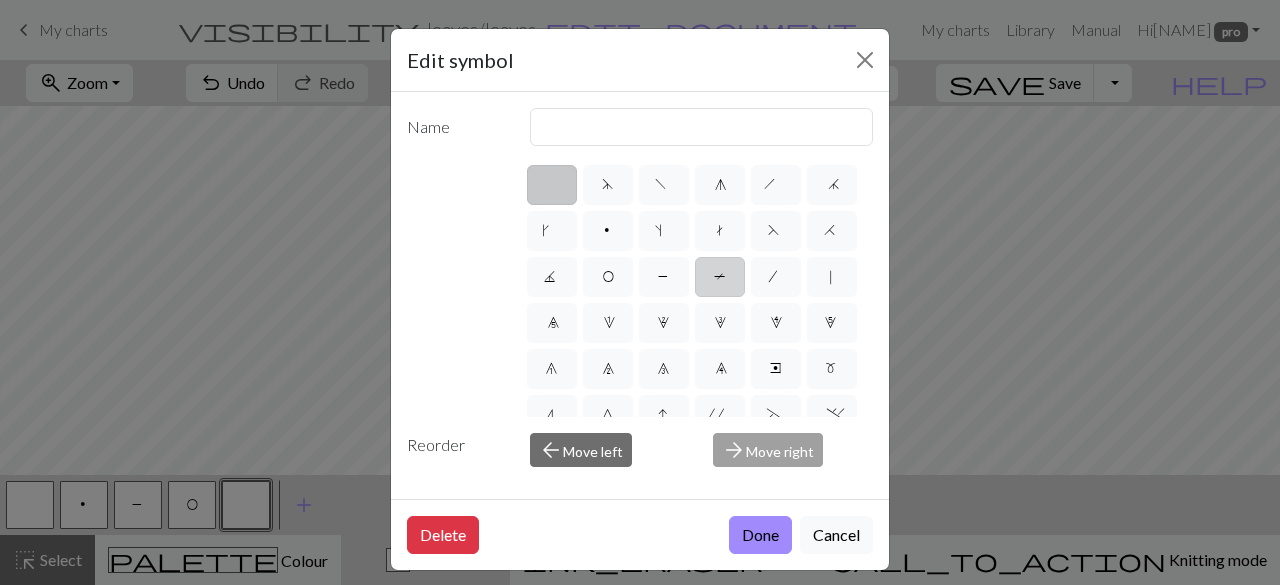 click on "F" at bounding box center (774, 224) 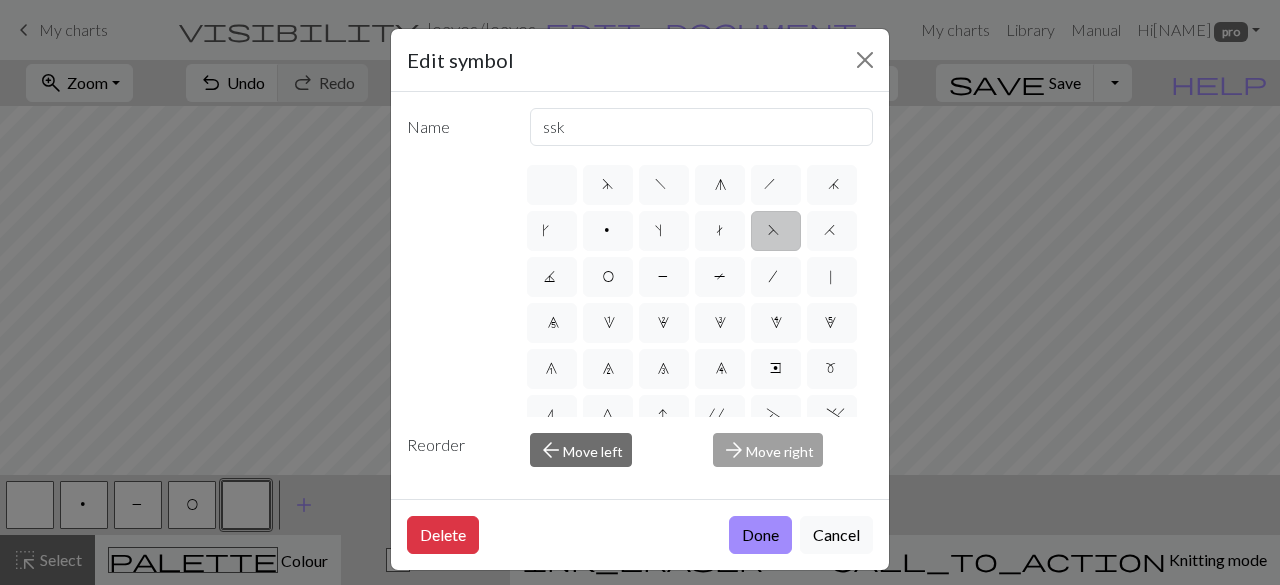 click on "Done" at bounding box center (760, 535) 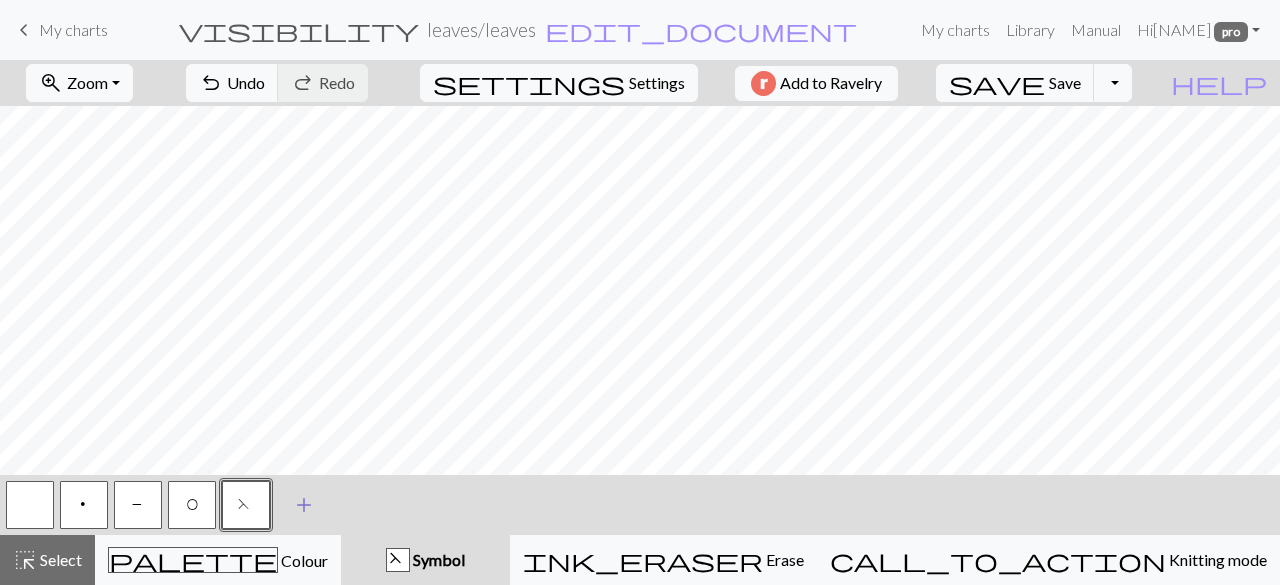 click on "add" at bounding box center (304, 505) 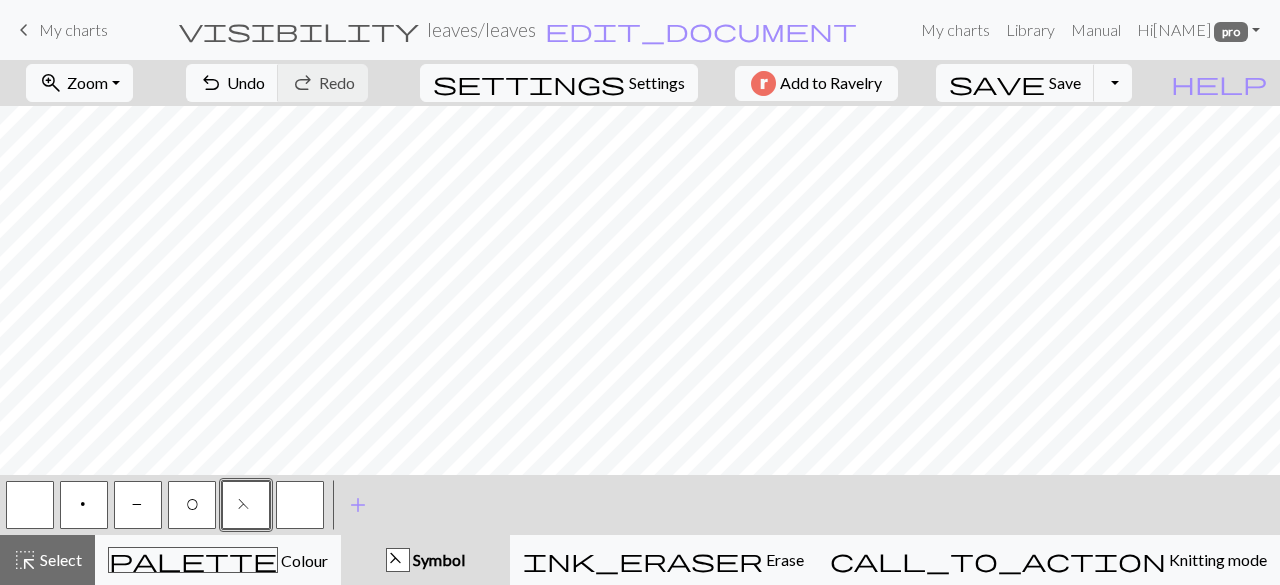 click at bounding box center (300, 505) 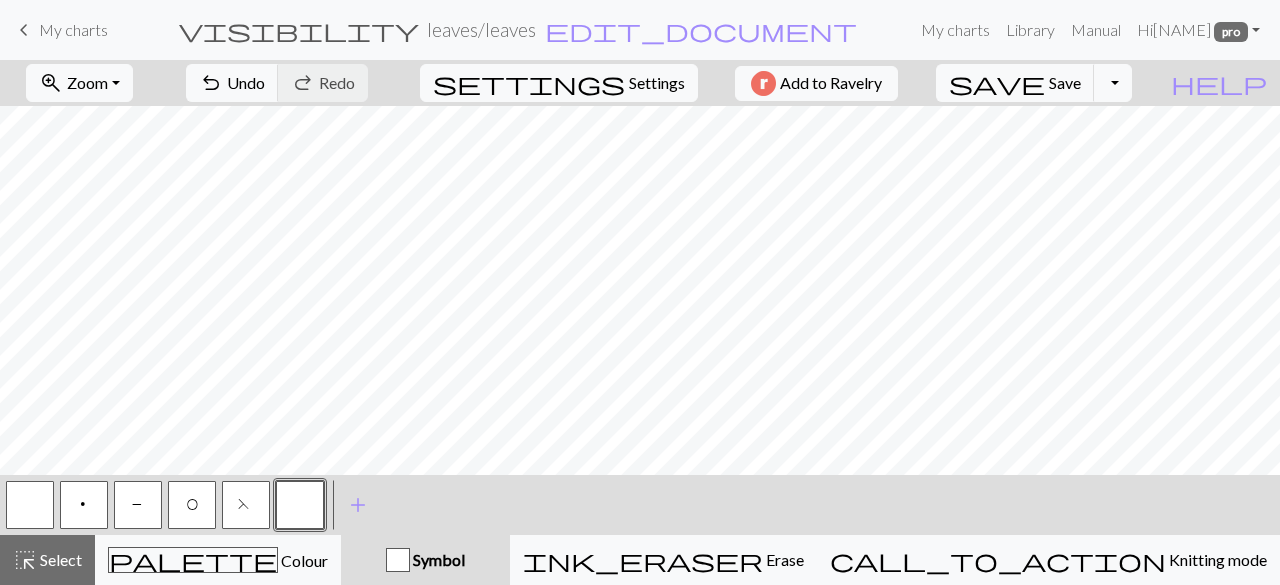 click at bounding box center (300, 505) 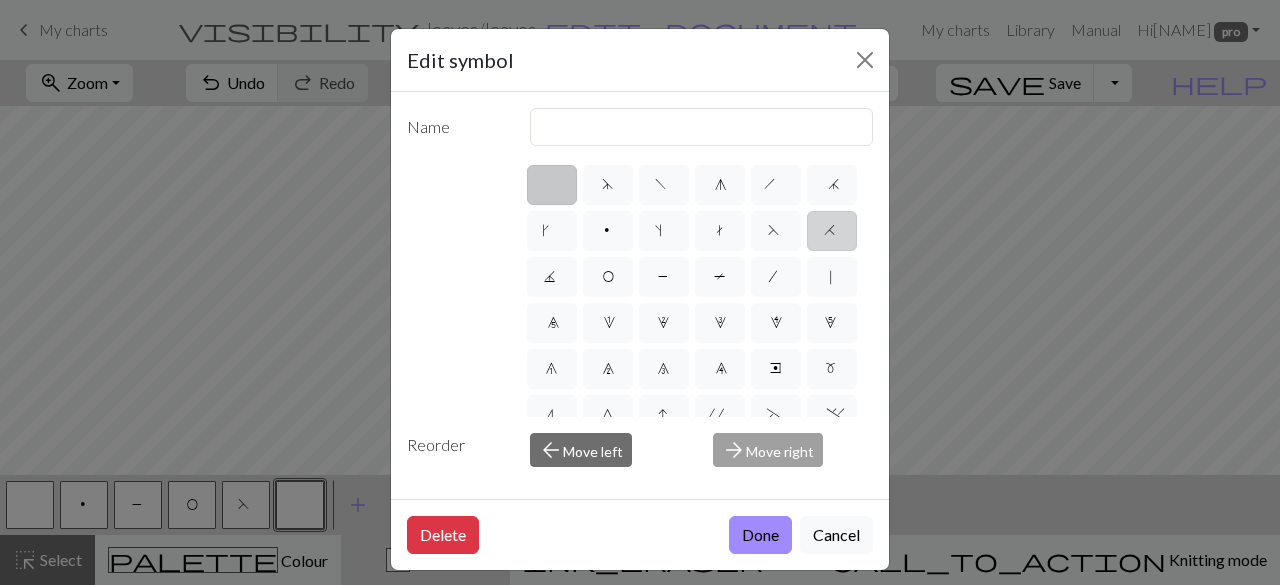 click on "H" at bounding box center (832, 233) 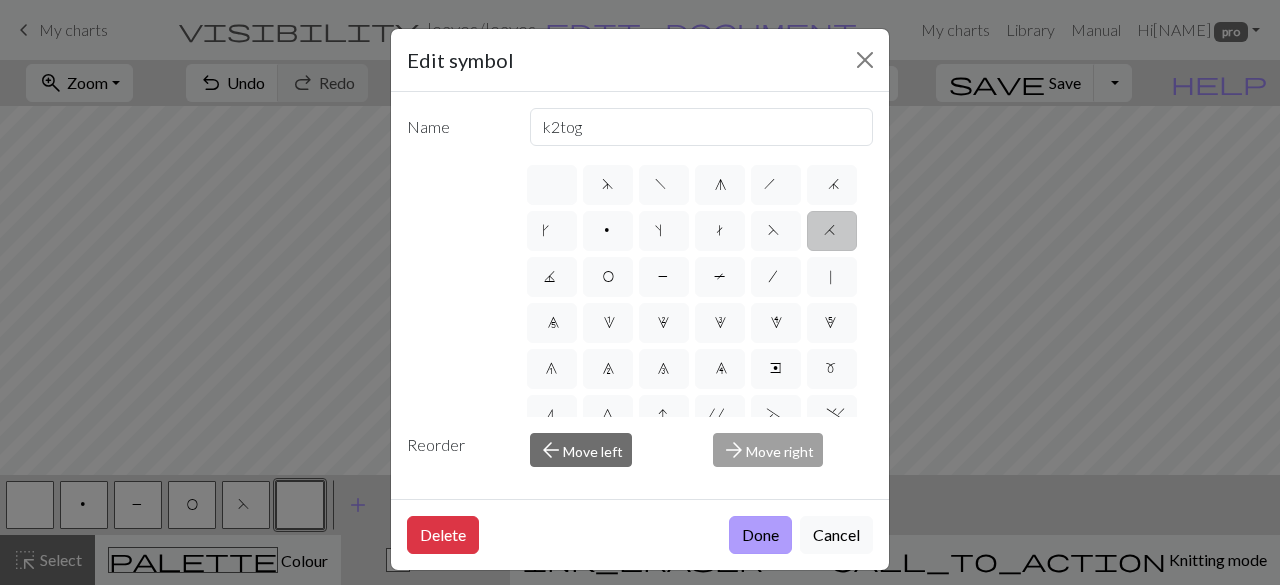 click on "Done" at bounding box center [760, 535] 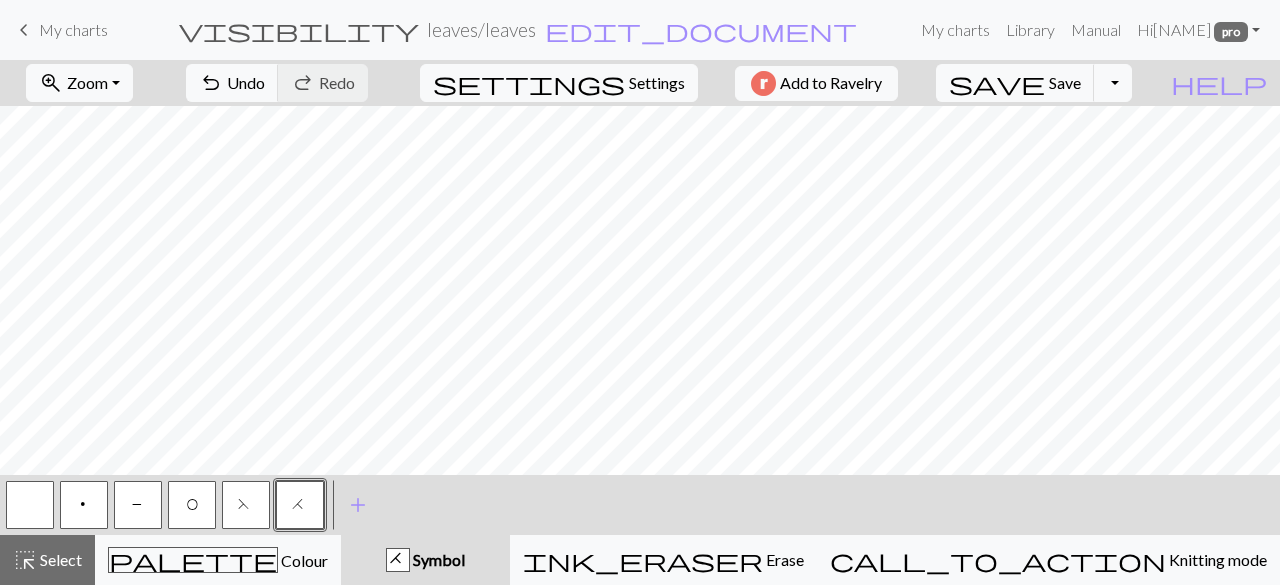 click on "F" at bounding box center [246, 507] 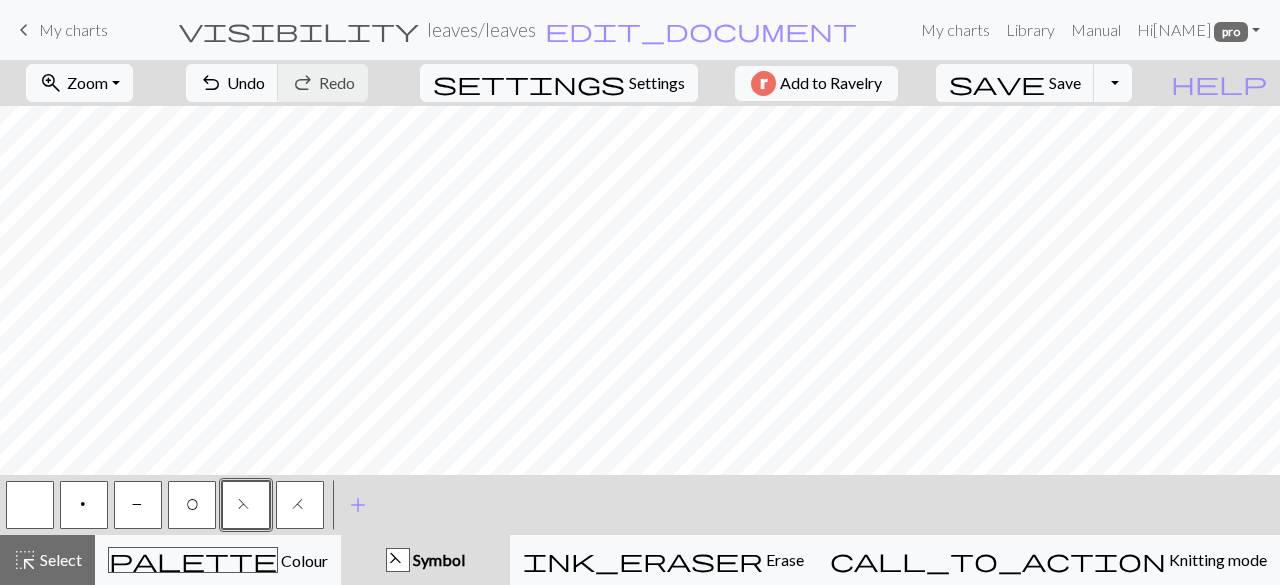 click on "H" at bounding box center (300, 507) 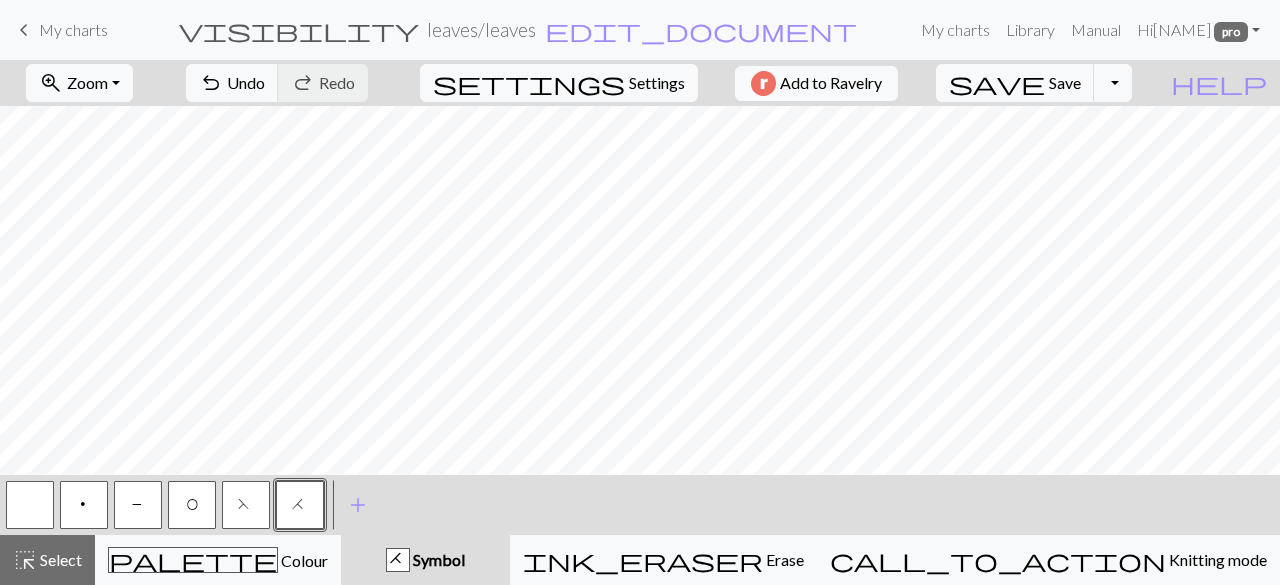 click on "p" at bounding box center [84, 505] 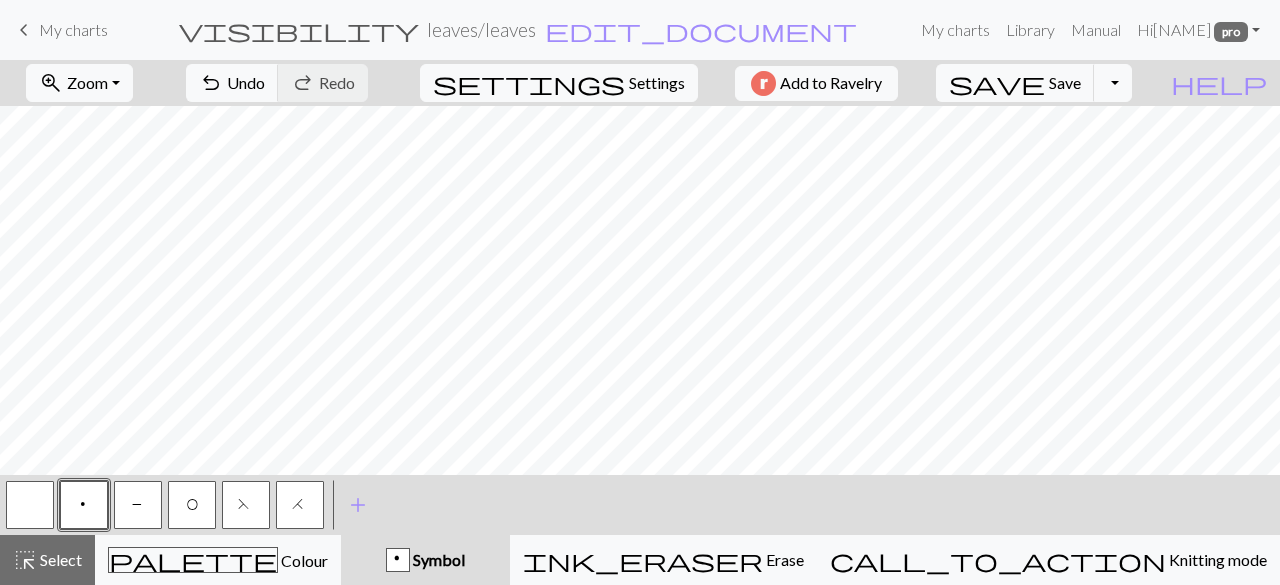 click on "p" at bounding box center (84, 505) 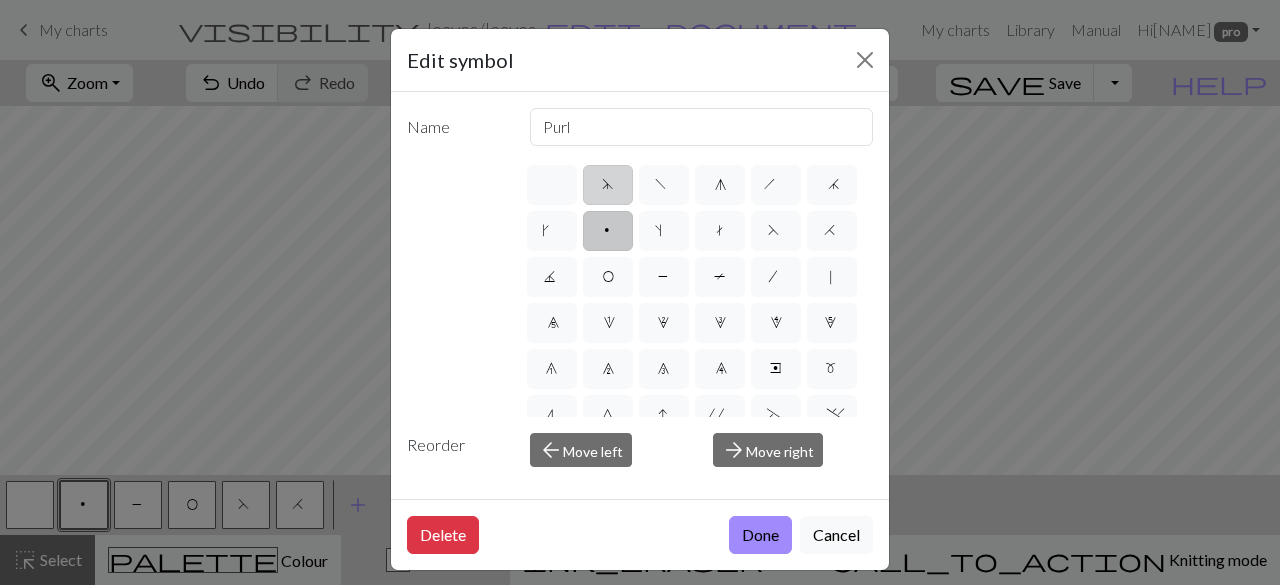 click on "d" at bounding box center [608, 185] 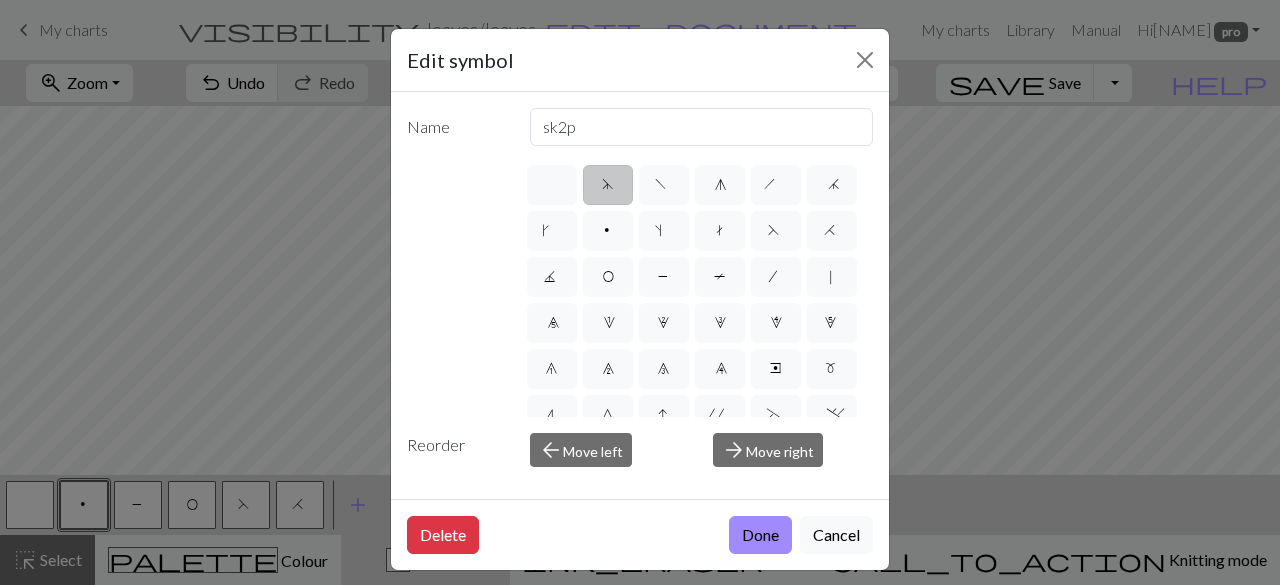 click on "Done" at bounding box center [760, 535] 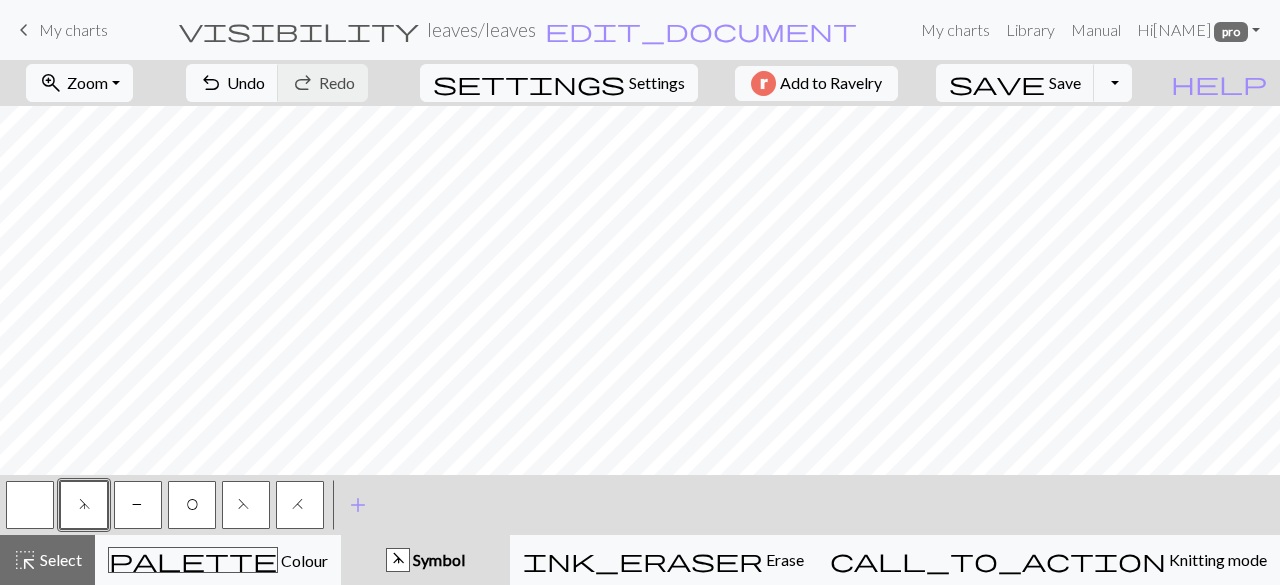 click on "< d P O F H > add Add a  symbol" at bounding box center (640, 505) 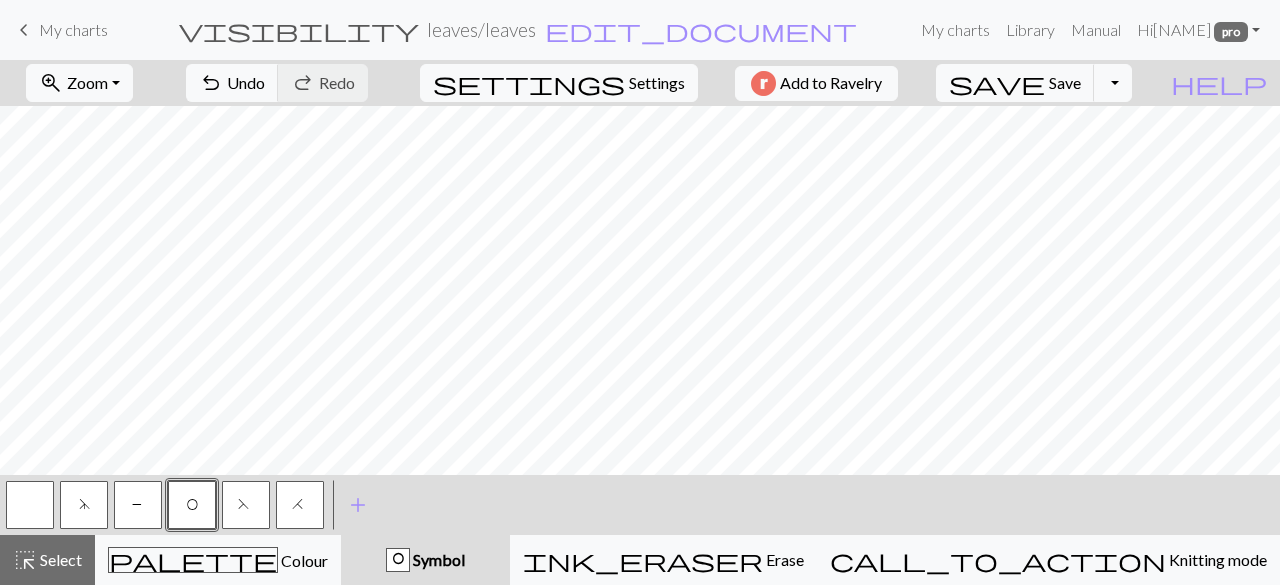 click on "d" at bounding box center (84, 507) 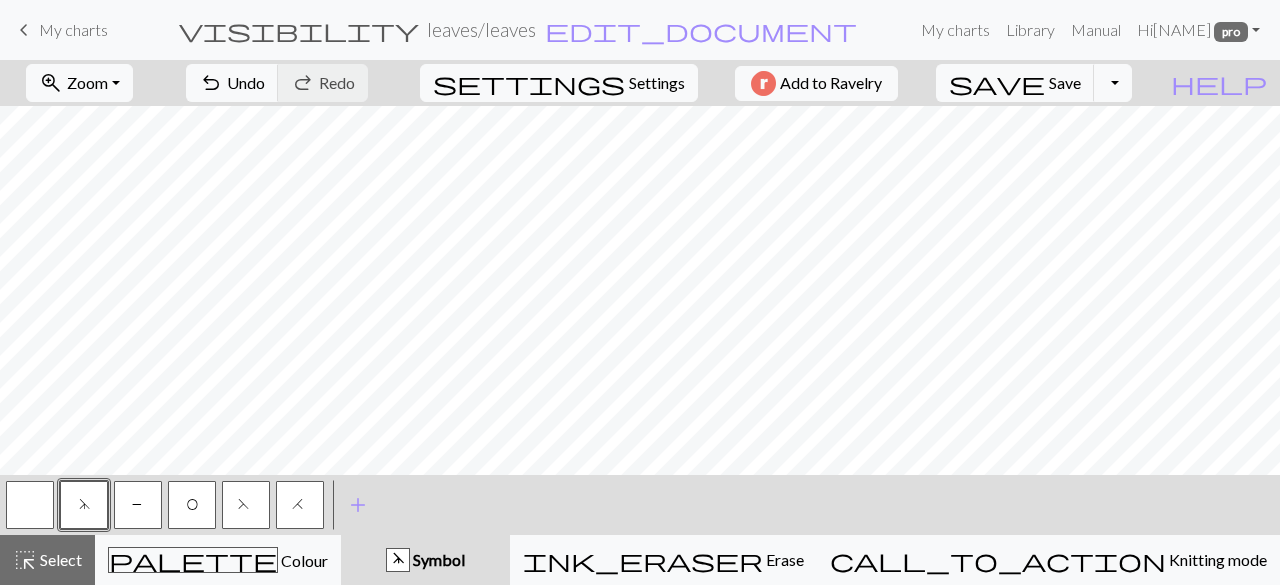 click on "< d P O F H > add Add a  symbol" at bounding box center (640, 505) 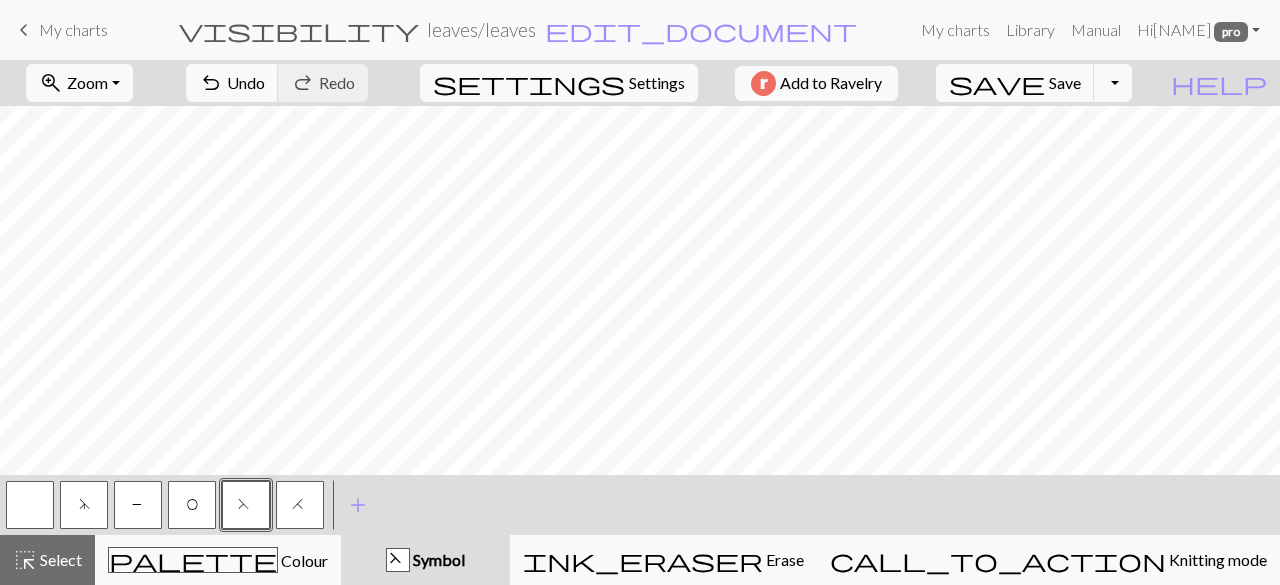 click on "O" at bounding box center [192, 505] 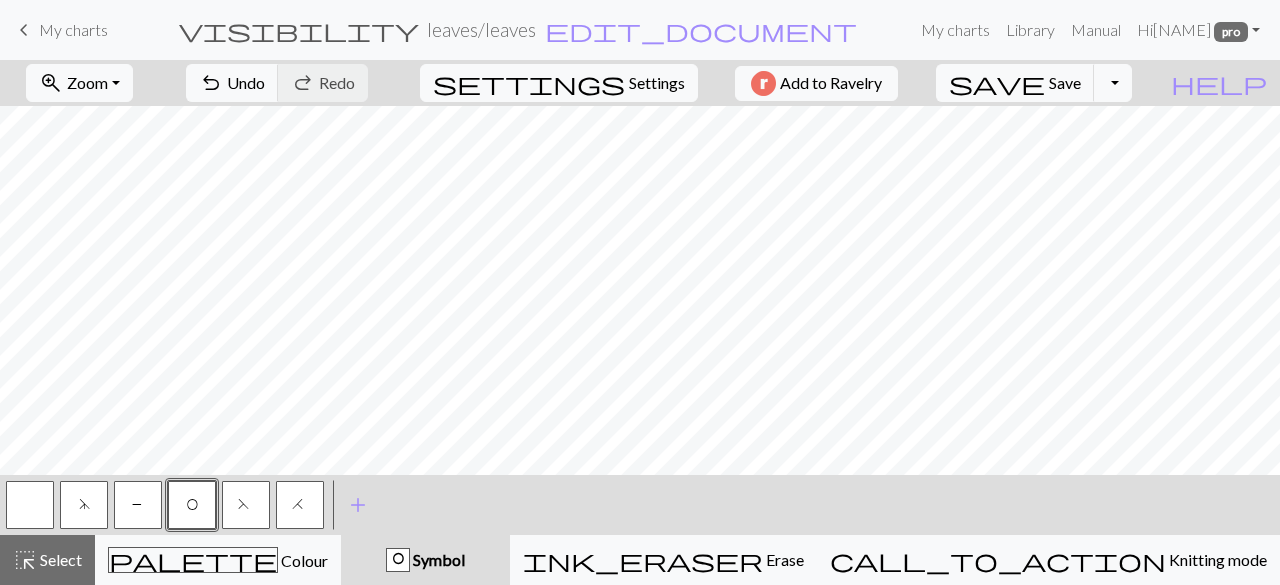 click on "H" at bounding box center [300, 507] 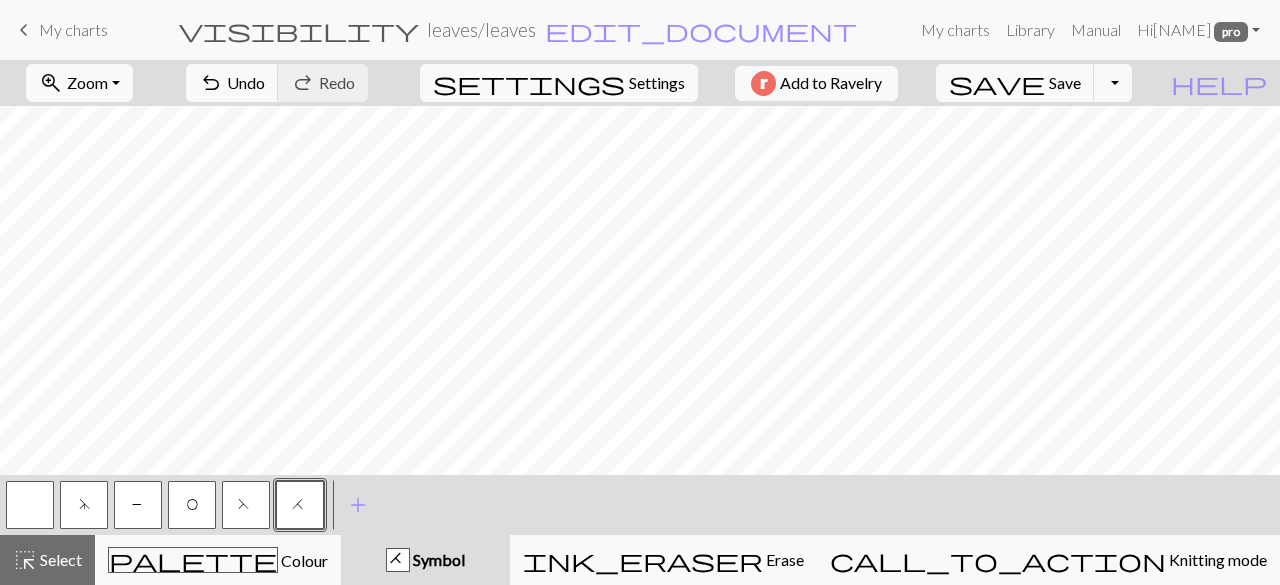click on "add" at bounding box center (358, 505) 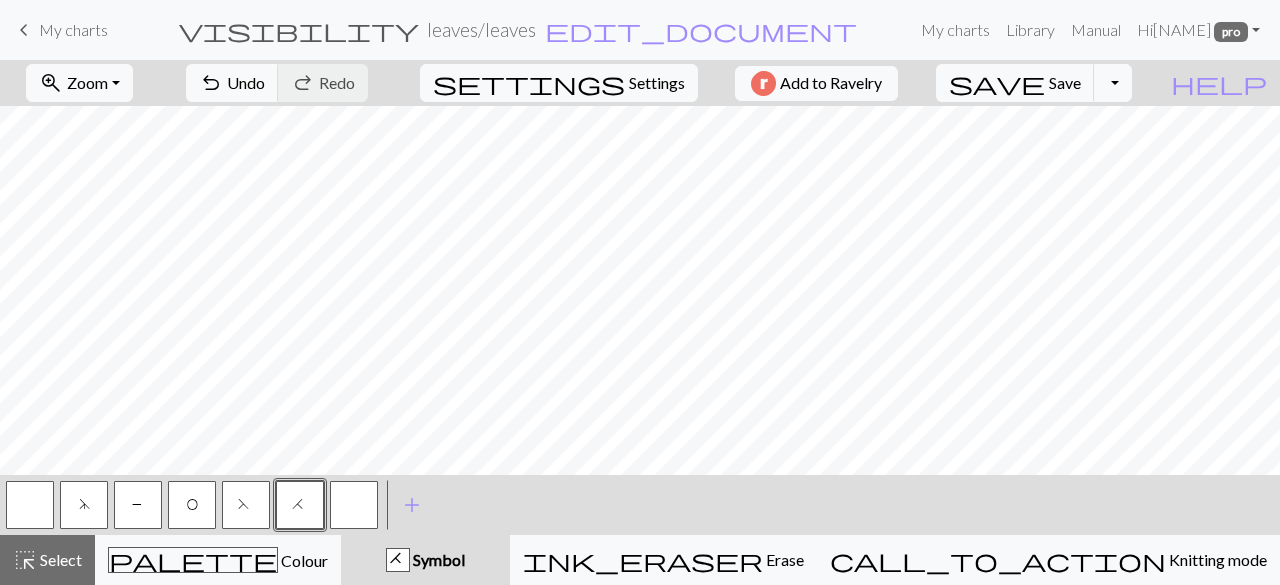 click at bounding box center [354, 505] 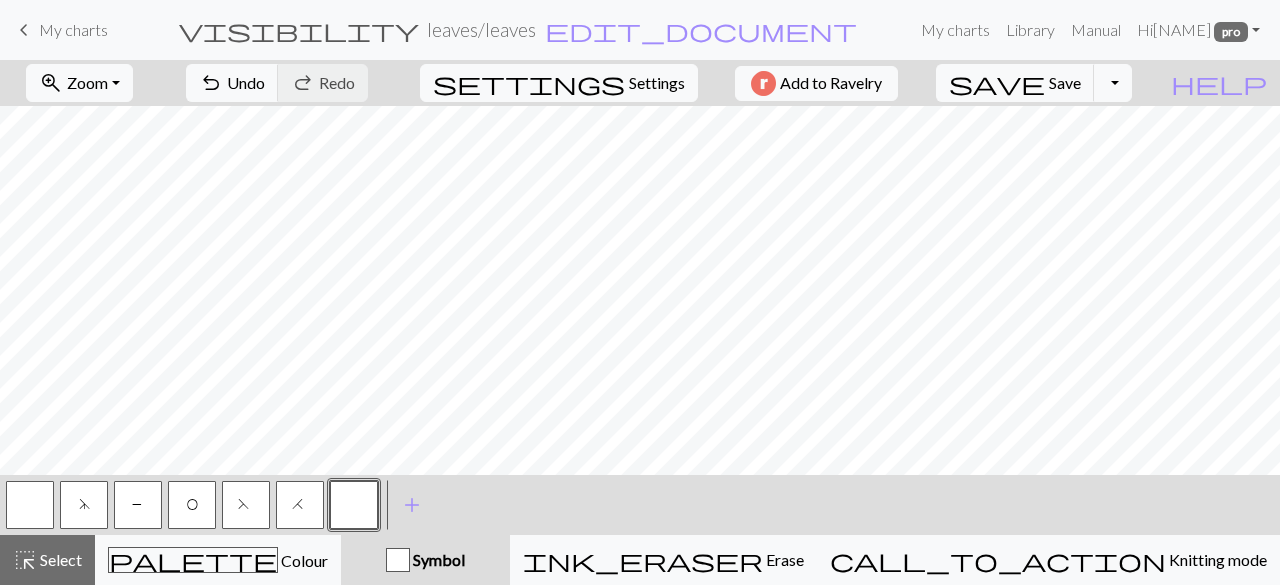 click at bounding box center (354, 505) 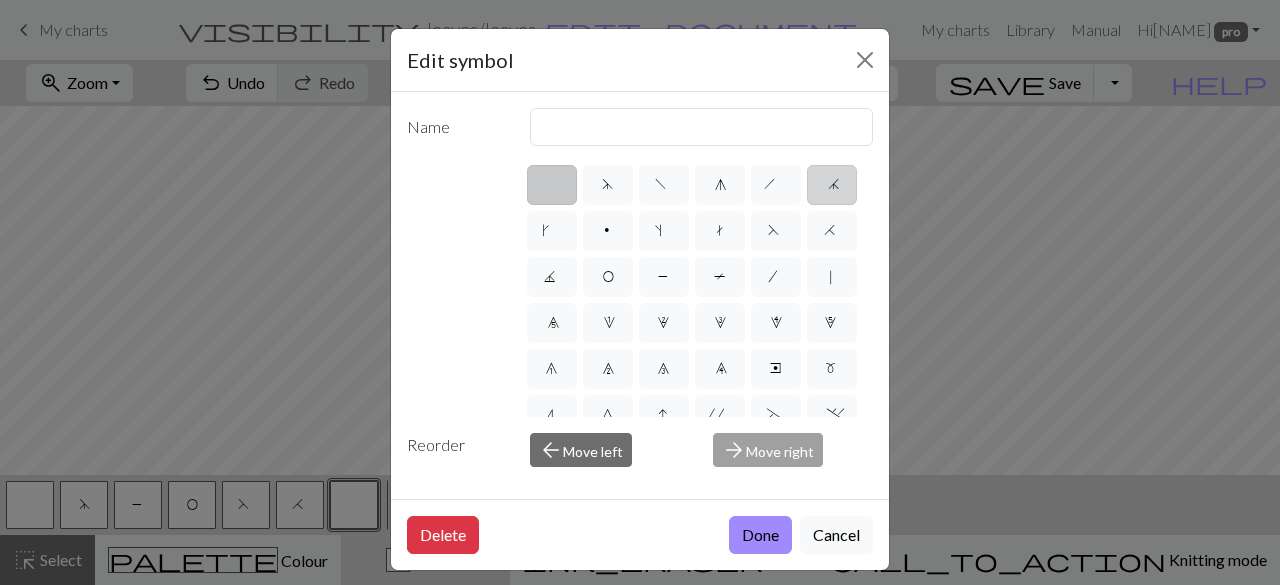 click on "j" at bounding box center [832, 185] 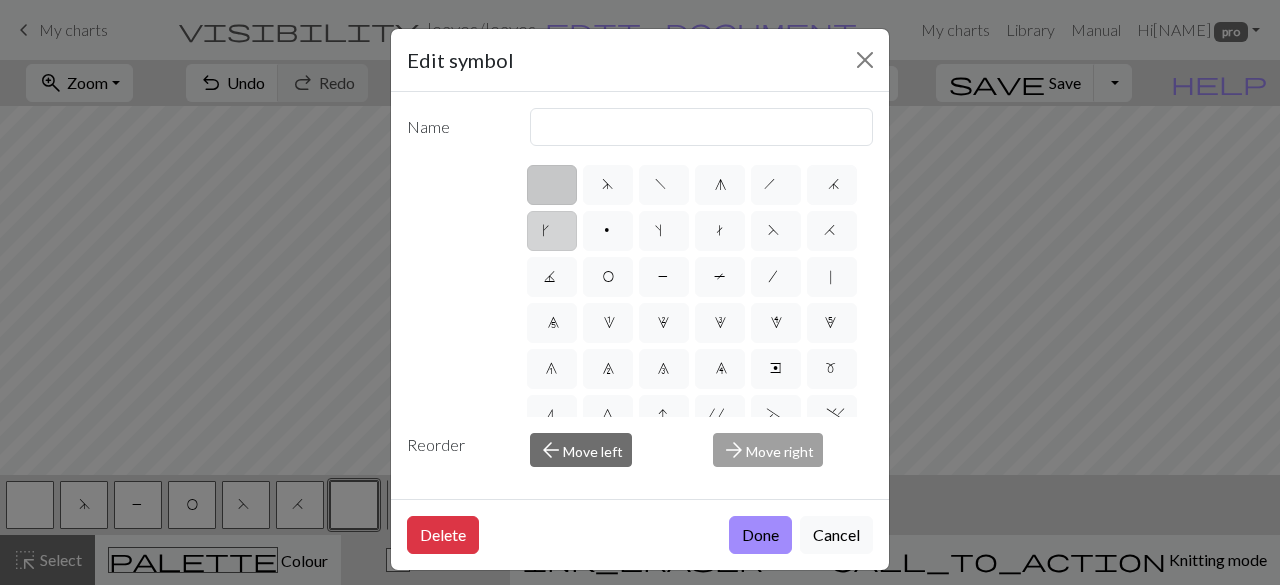 click on "j" at bounding box center (834, 178) 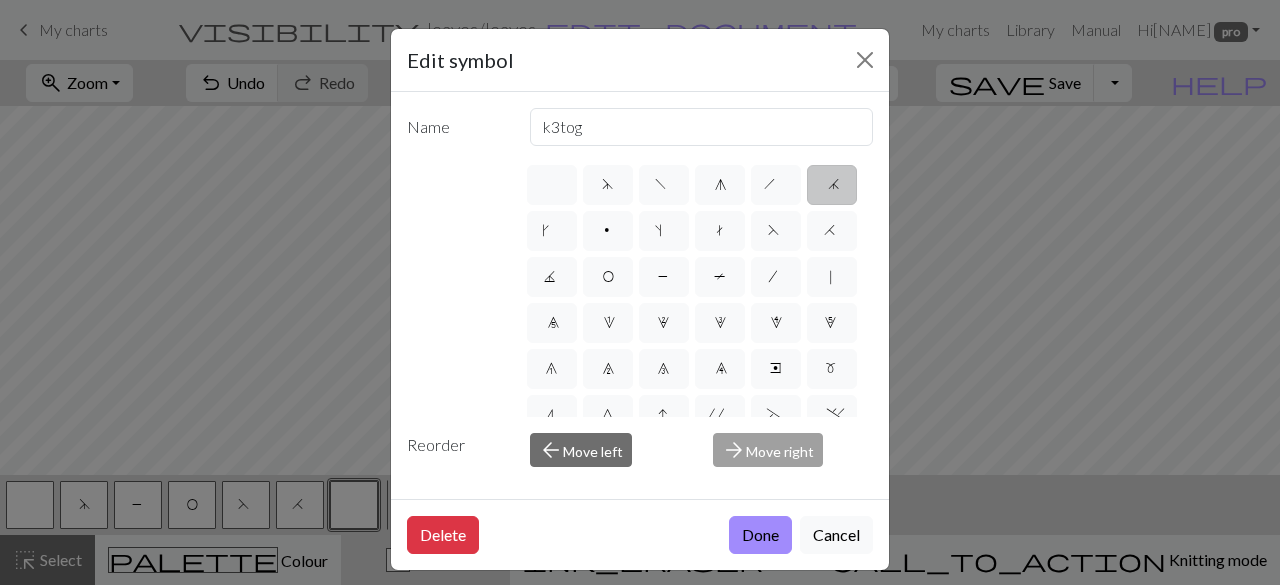 click on "Done" at bounding box center (760, 535) 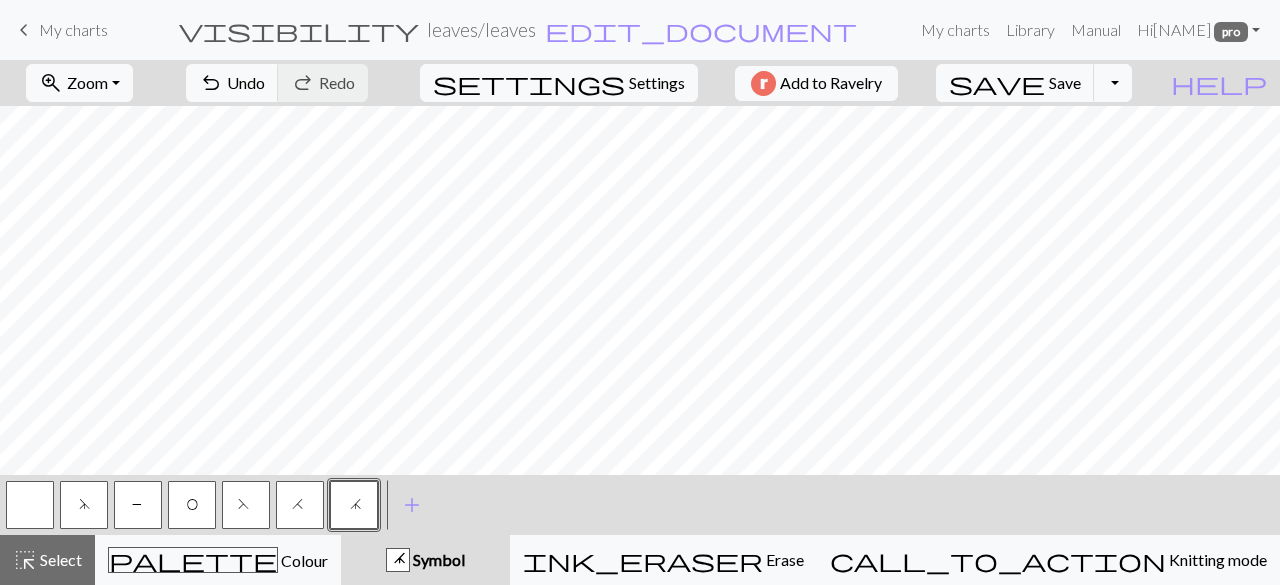 click at bounding box center [30, 505] 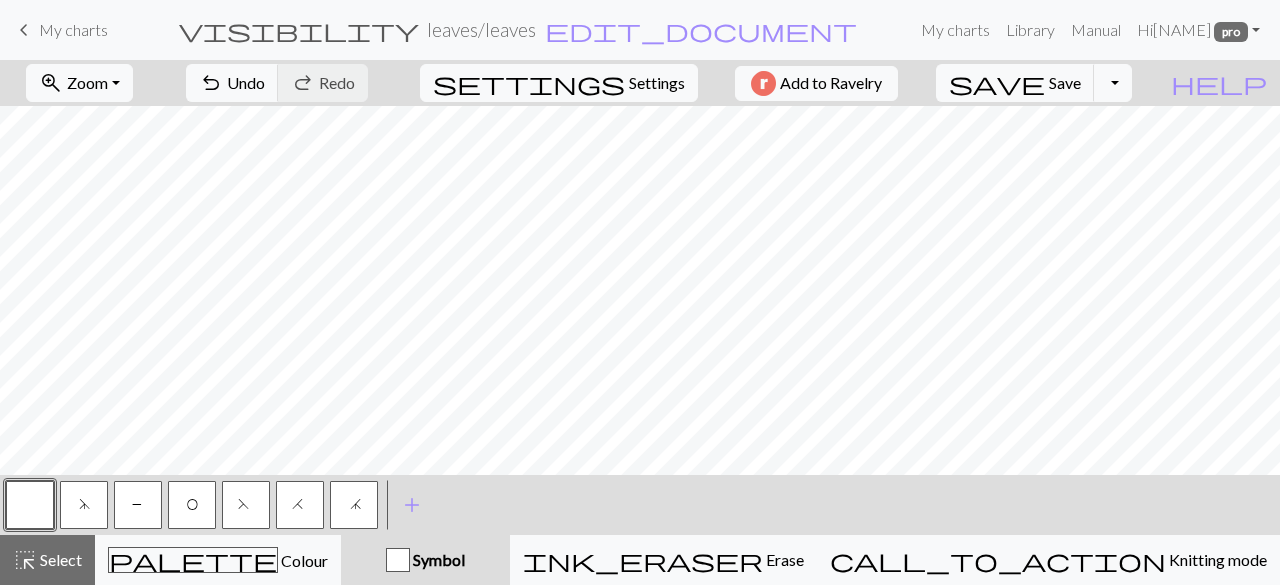 click on "F" at bounding box center [246, 505] 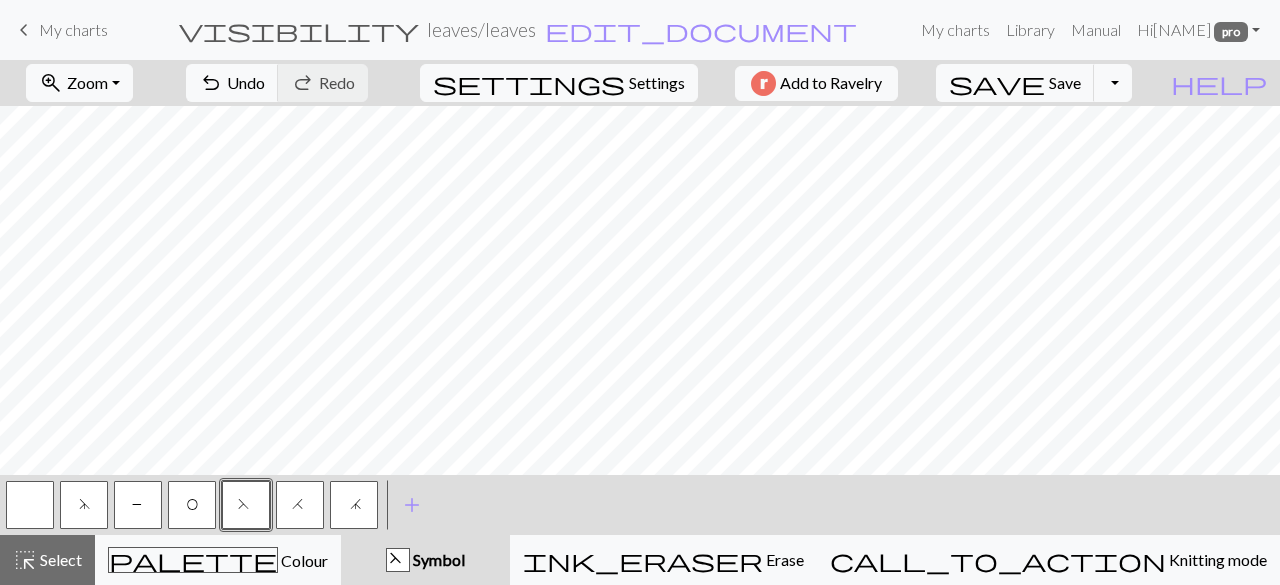 click on "O" at bounding box center [192, 507] 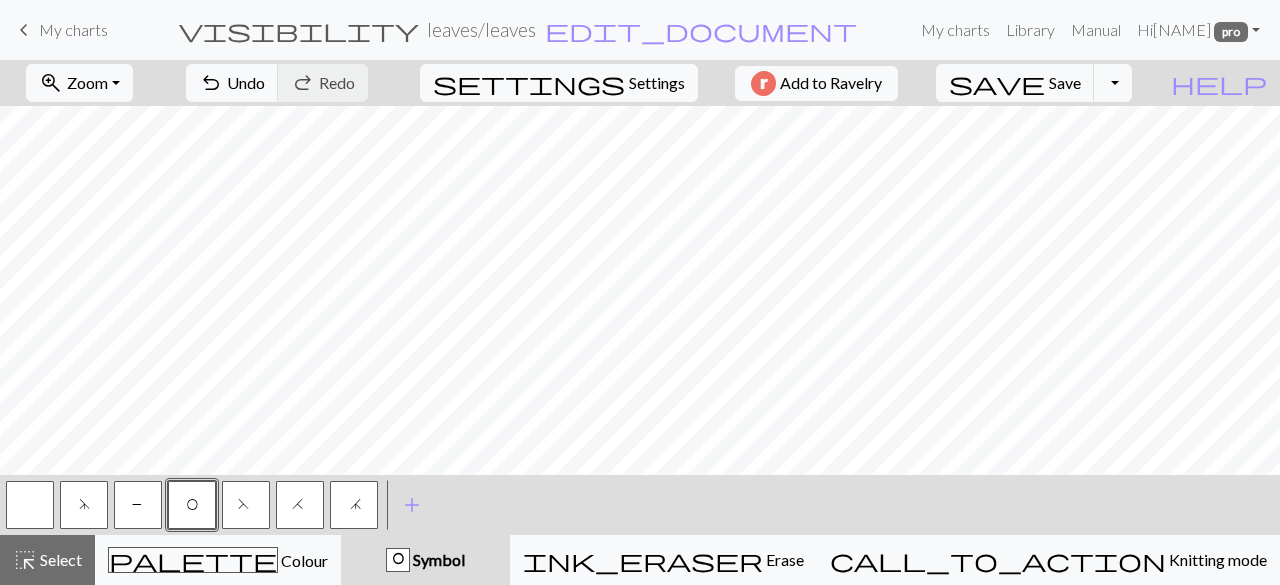 click on "H" at bounding box center (300, 507) 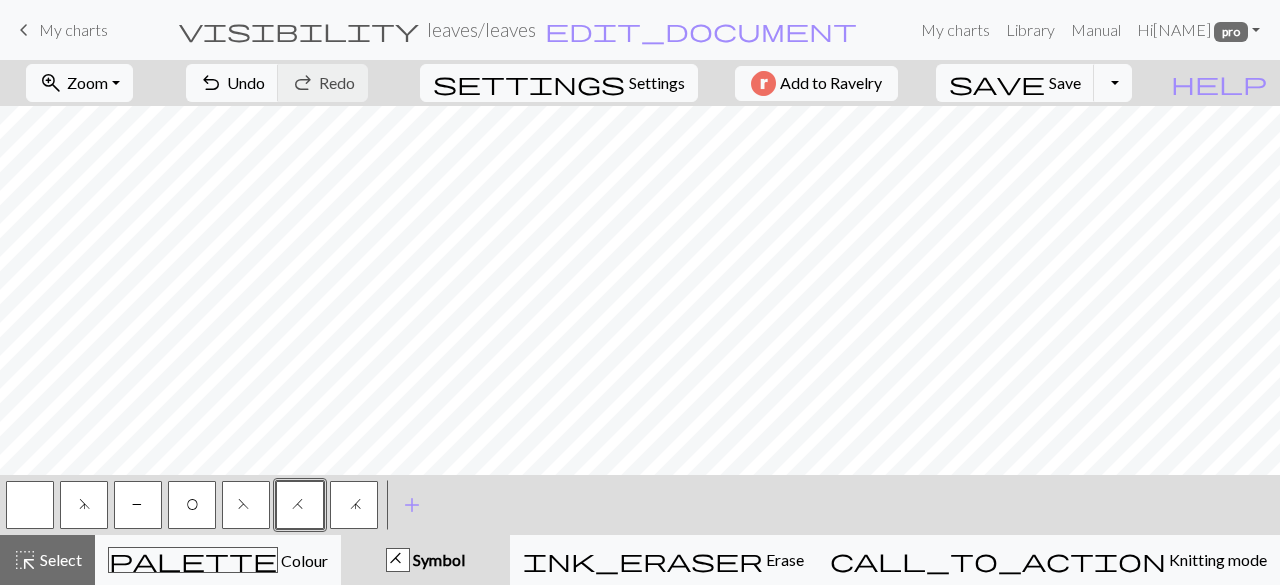 click on "O" at bounding box center [192, 507] 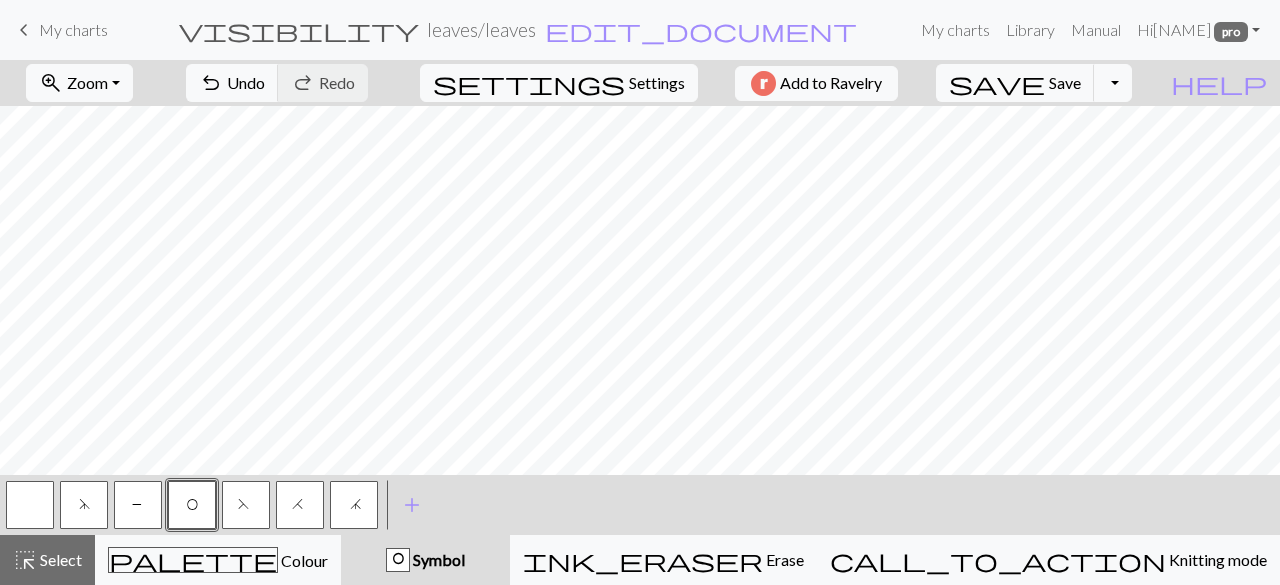 click at bounding box center [30, 505] 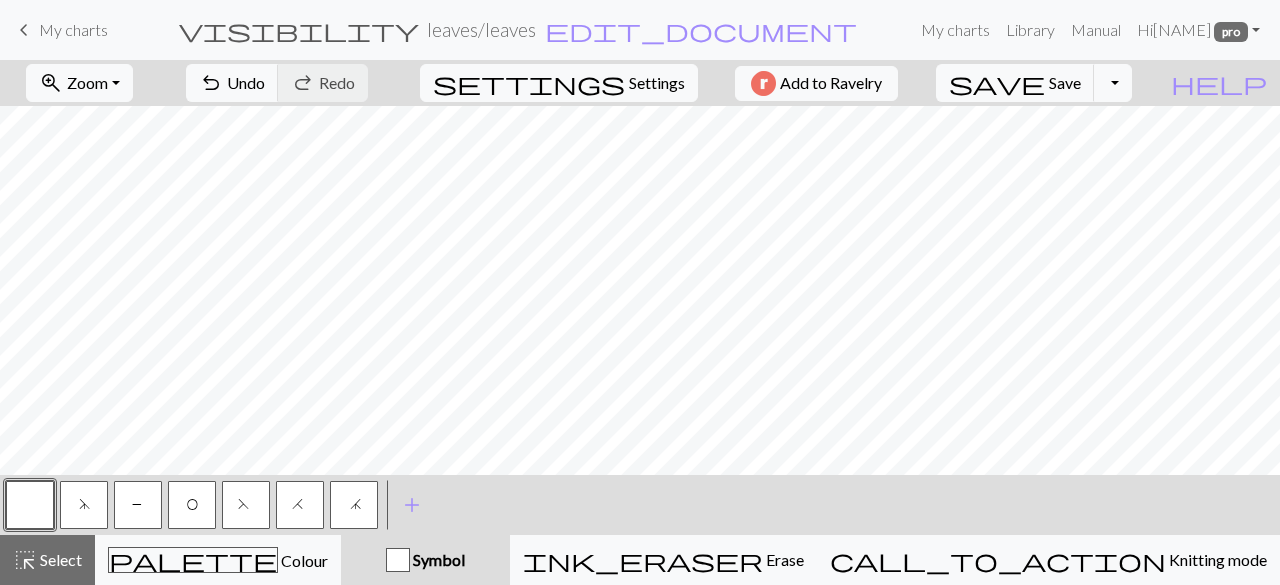 click on "O" at bounding box center [192, 505] 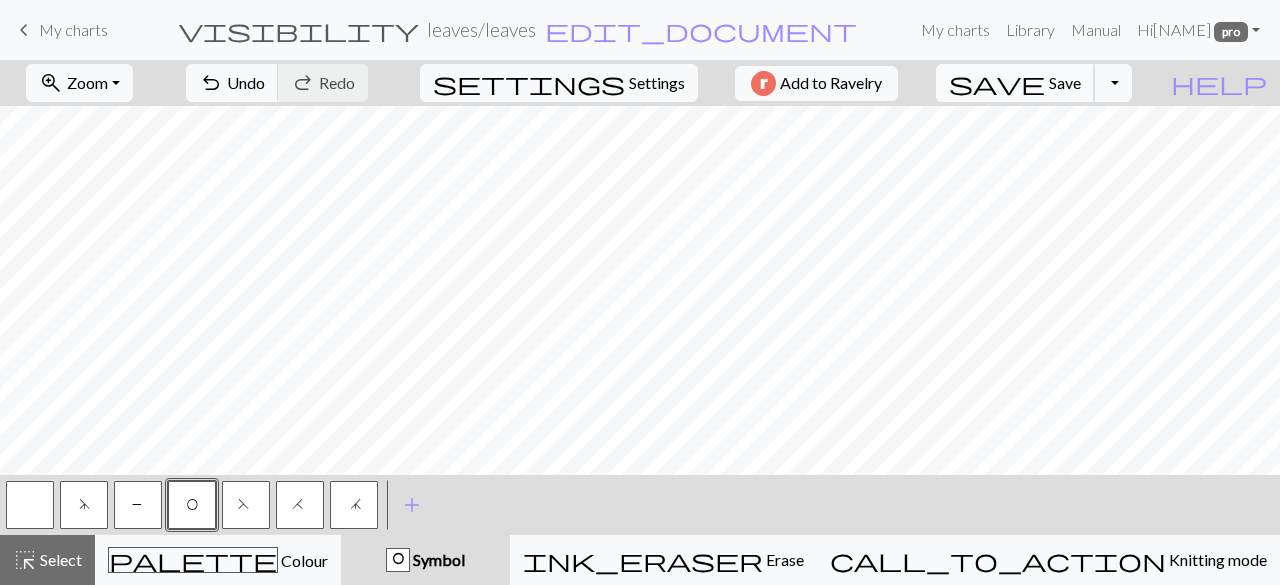 click on "save Save Save" at bounding box center [1015, 83] 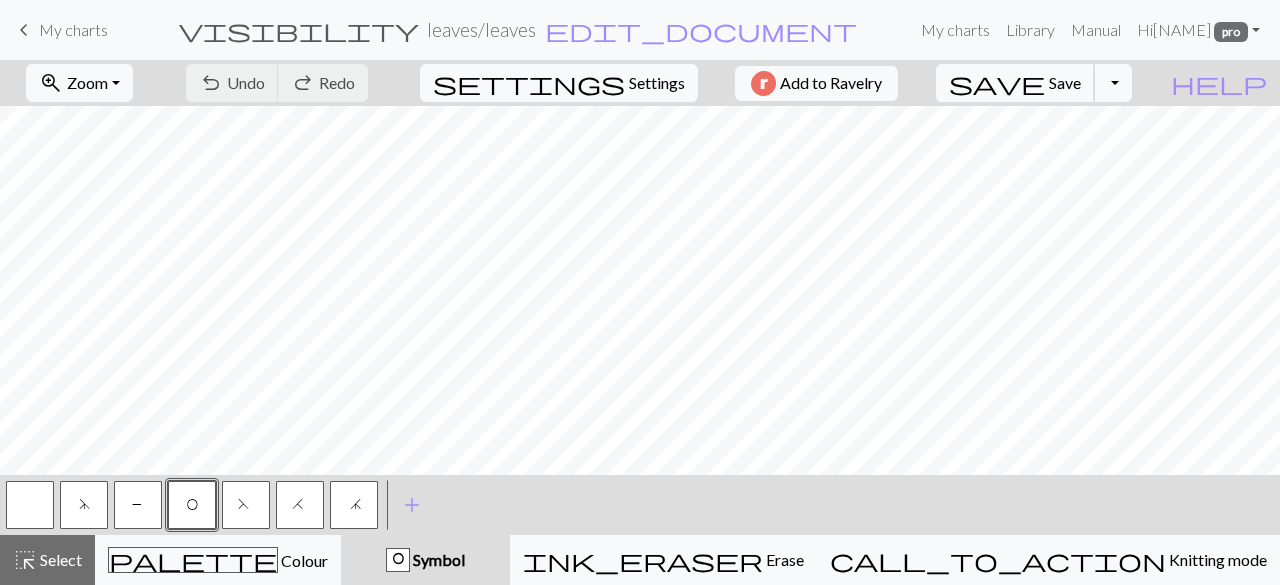 type 